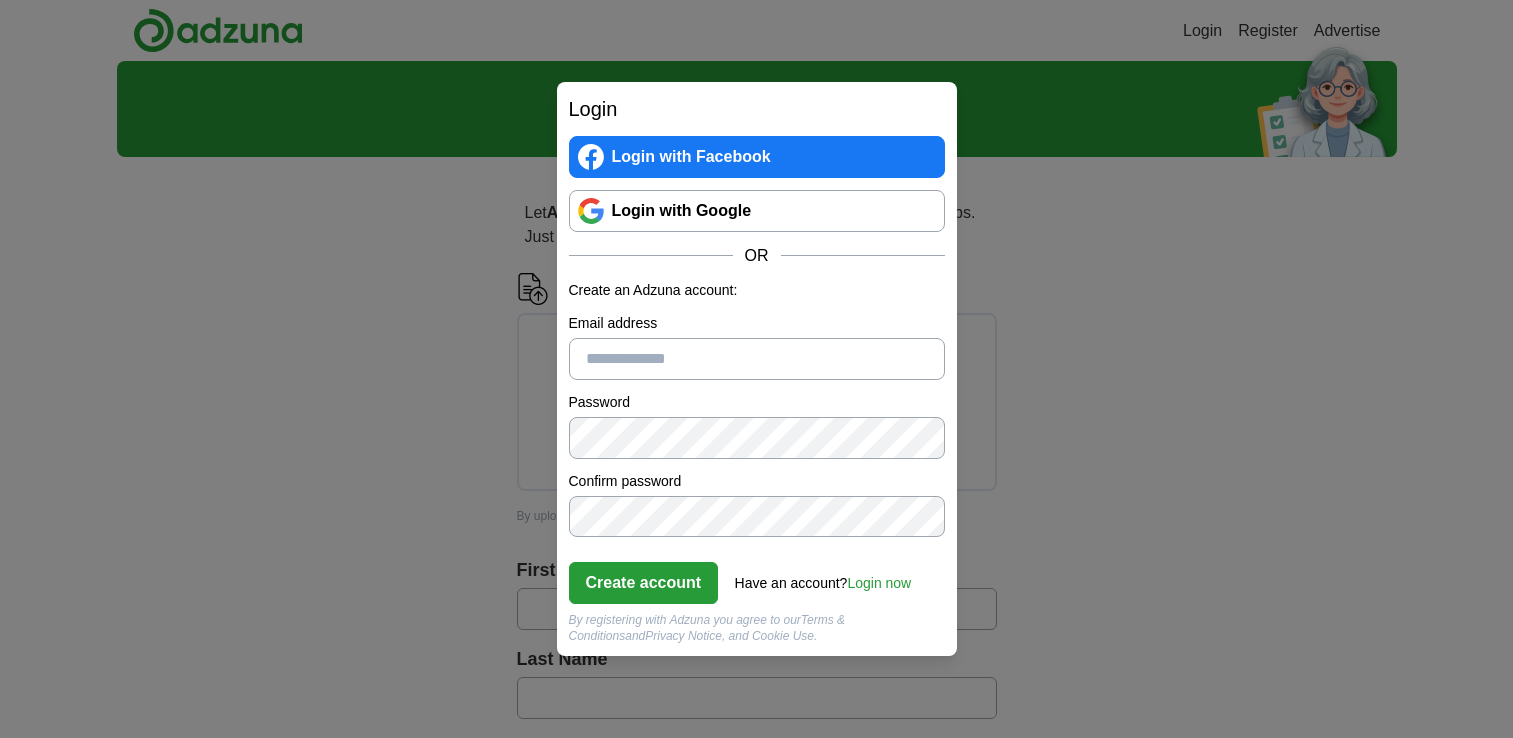 scroll, scrollTop: 0, scrollLeft: 0, axis: both 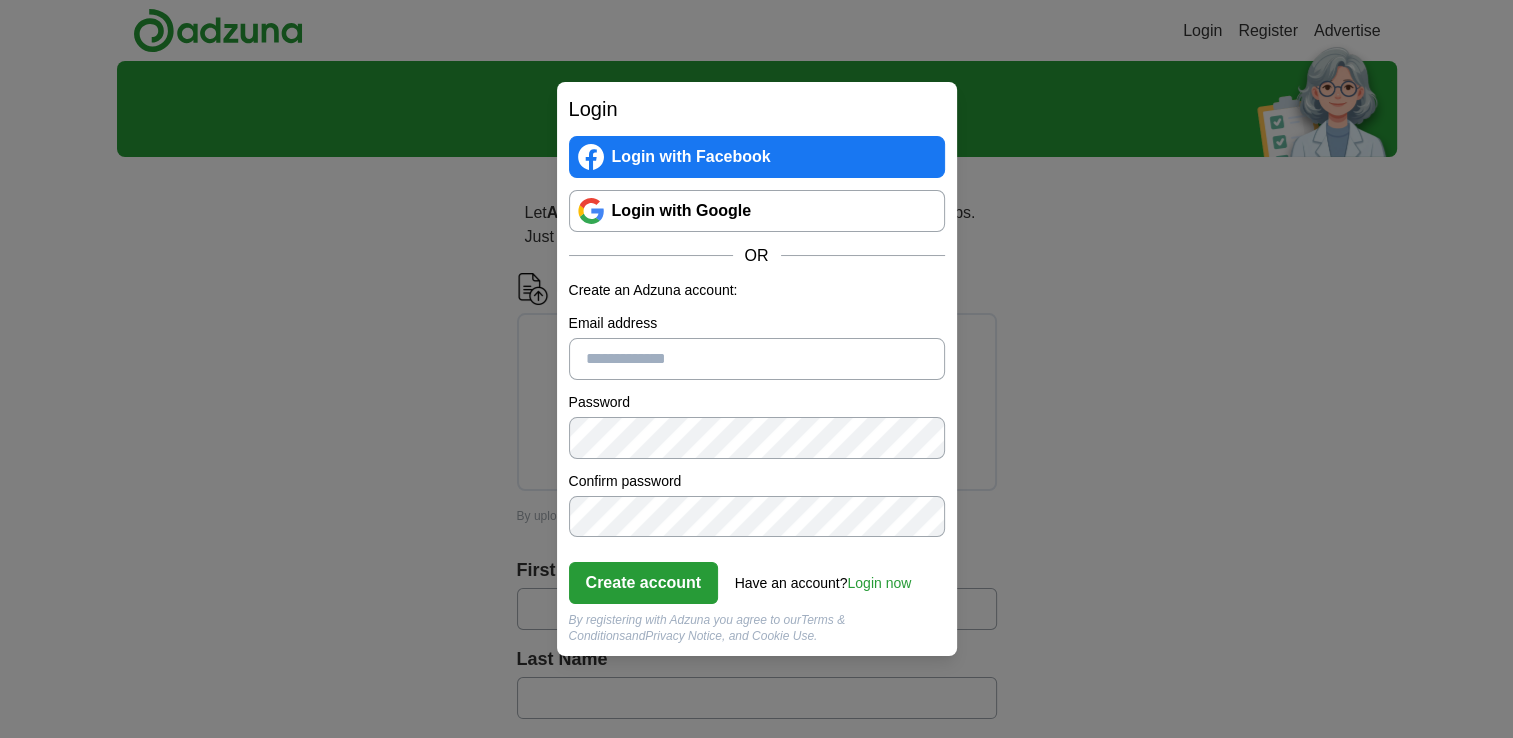 click on "Email address" at bounding box center (757, 359) 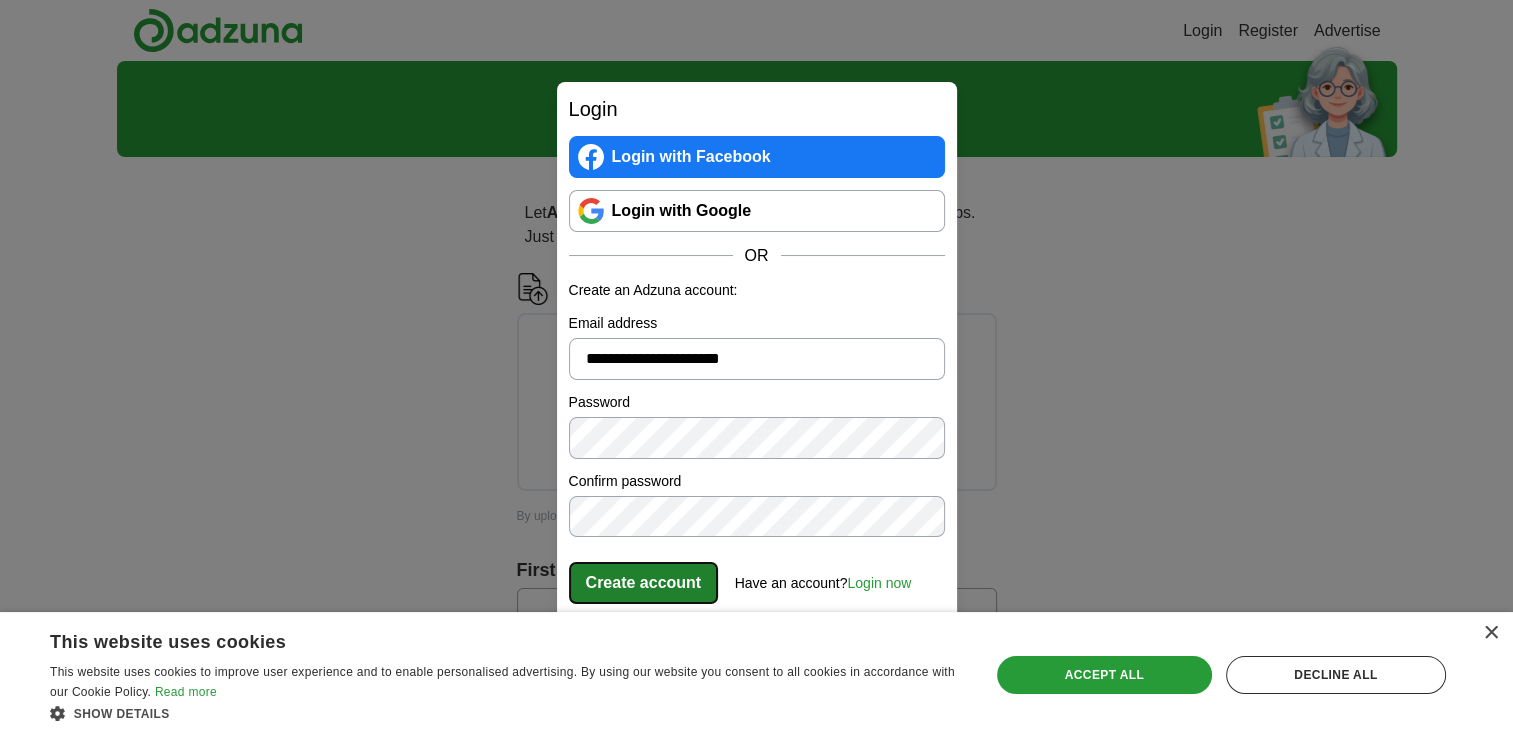 click on "Create account" at bounding box center [644, 583] 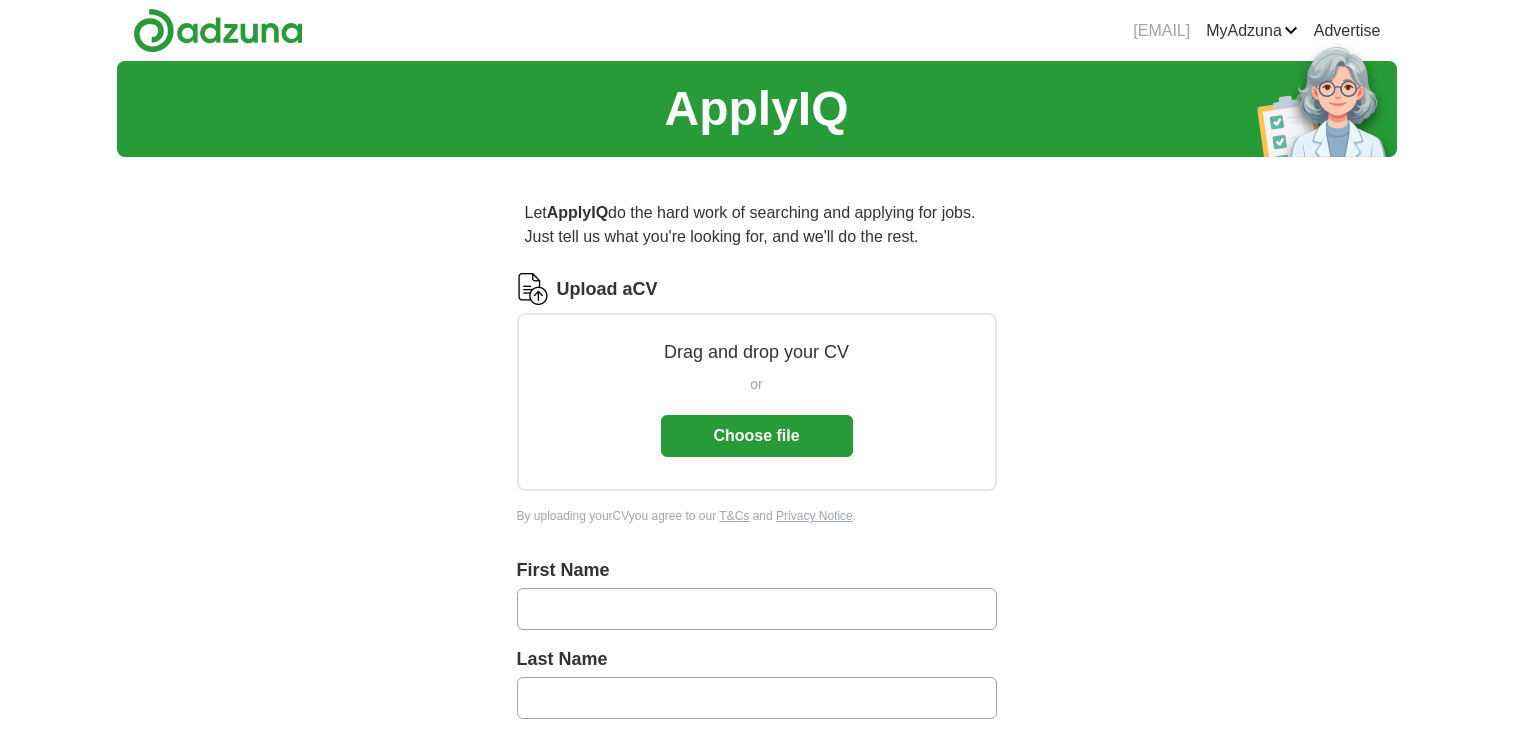 scroll, scrollTop: 0, scrollLeft: 0, axis: both 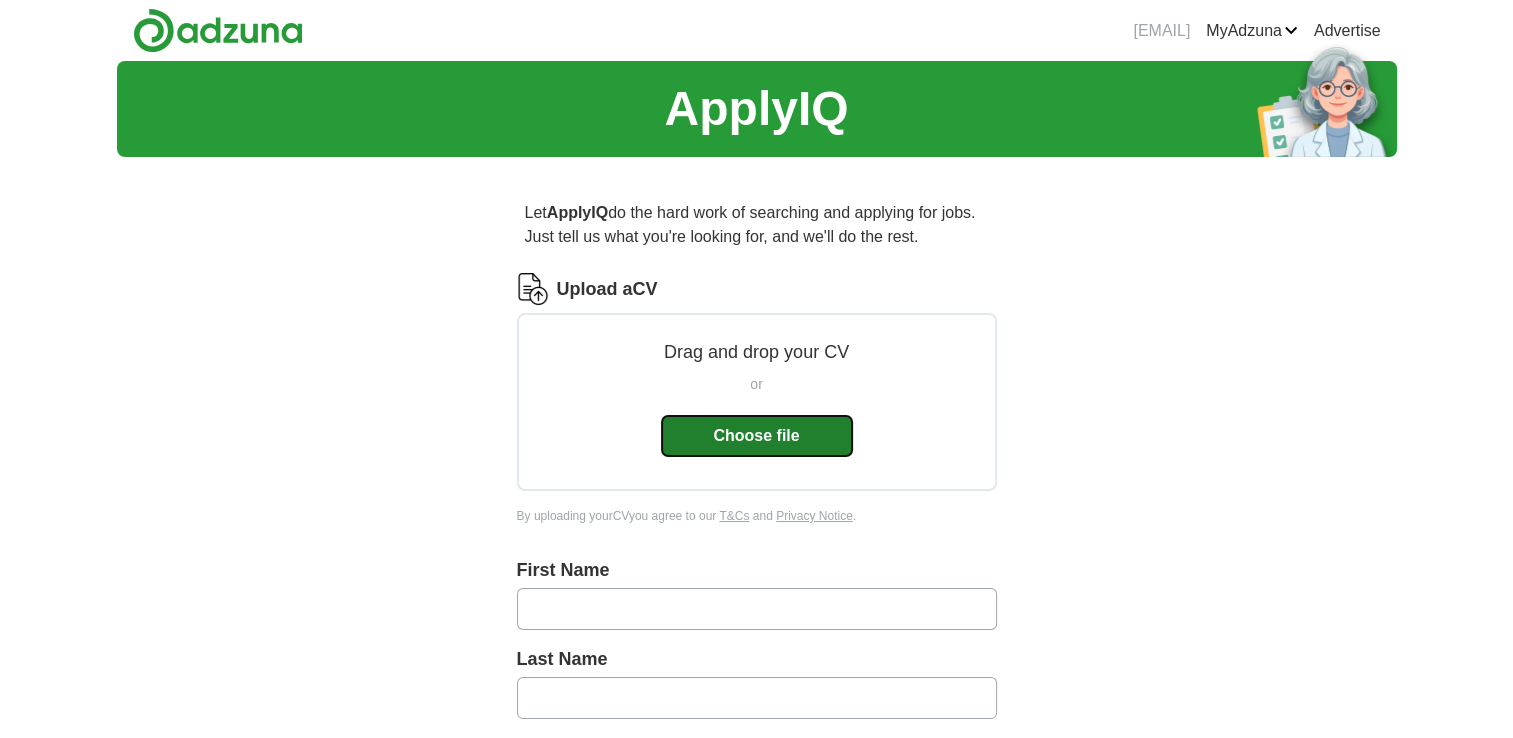click on "Choose file" at bounding box center (757, 436) 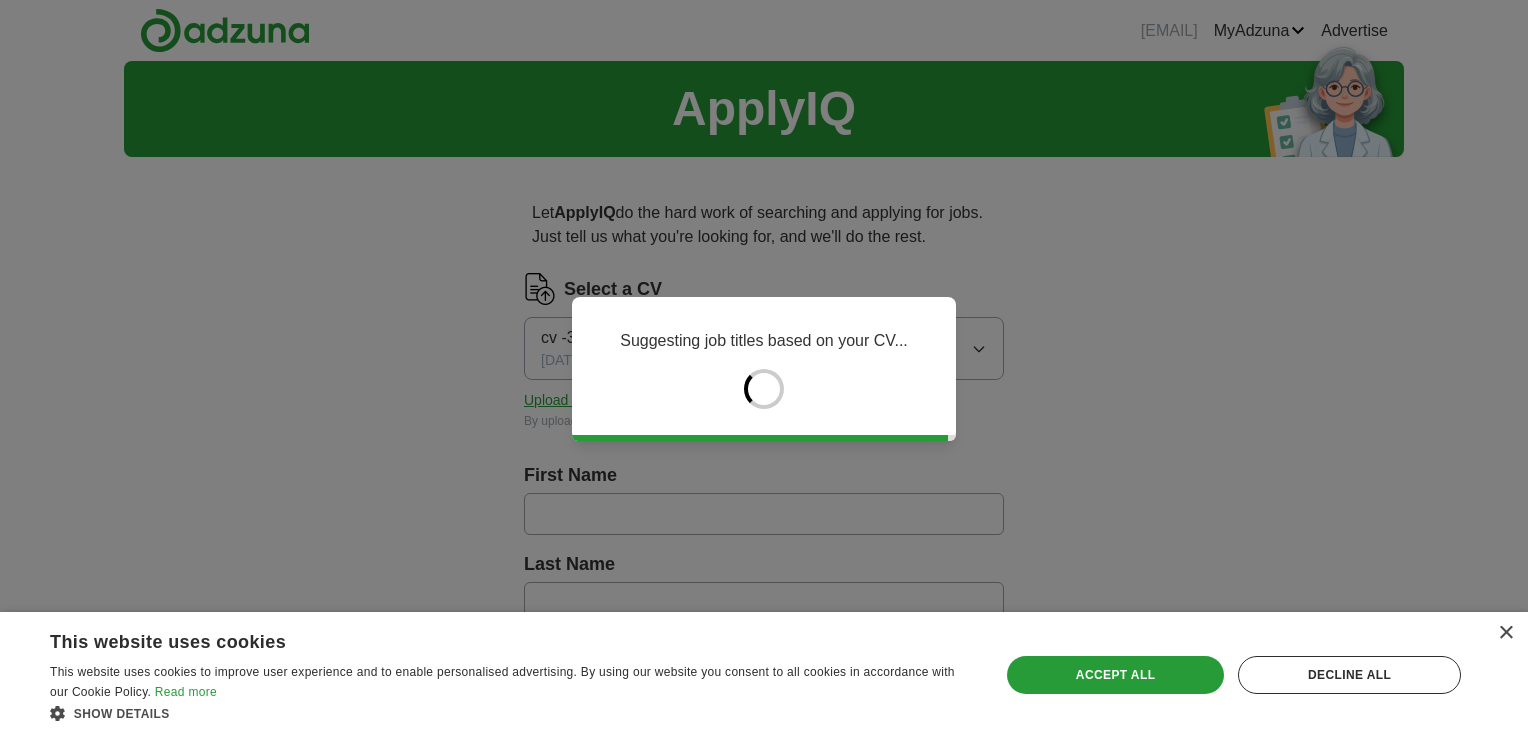 type on "******" 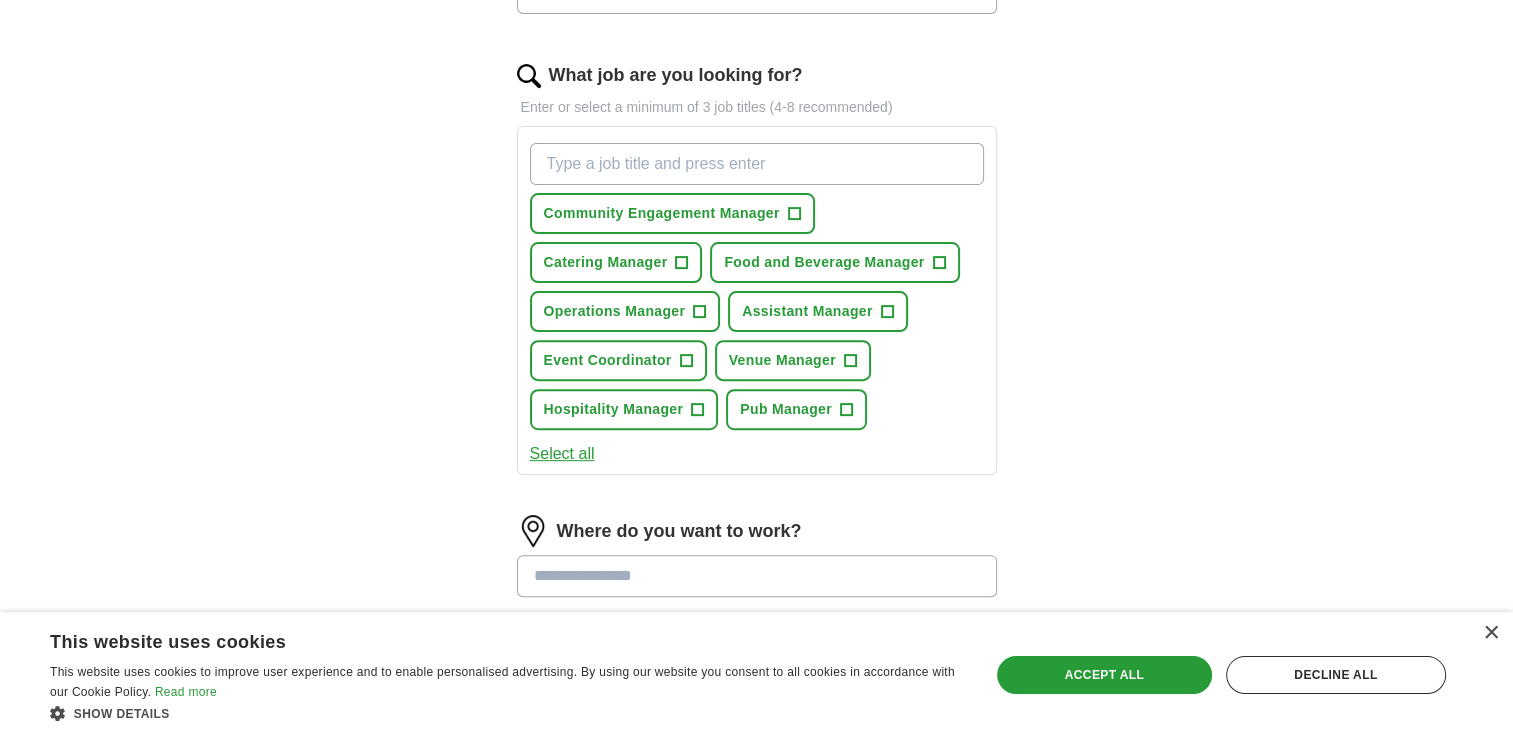 scroll, scrollTop: 616, scrollLeft: 0, axis: vertical 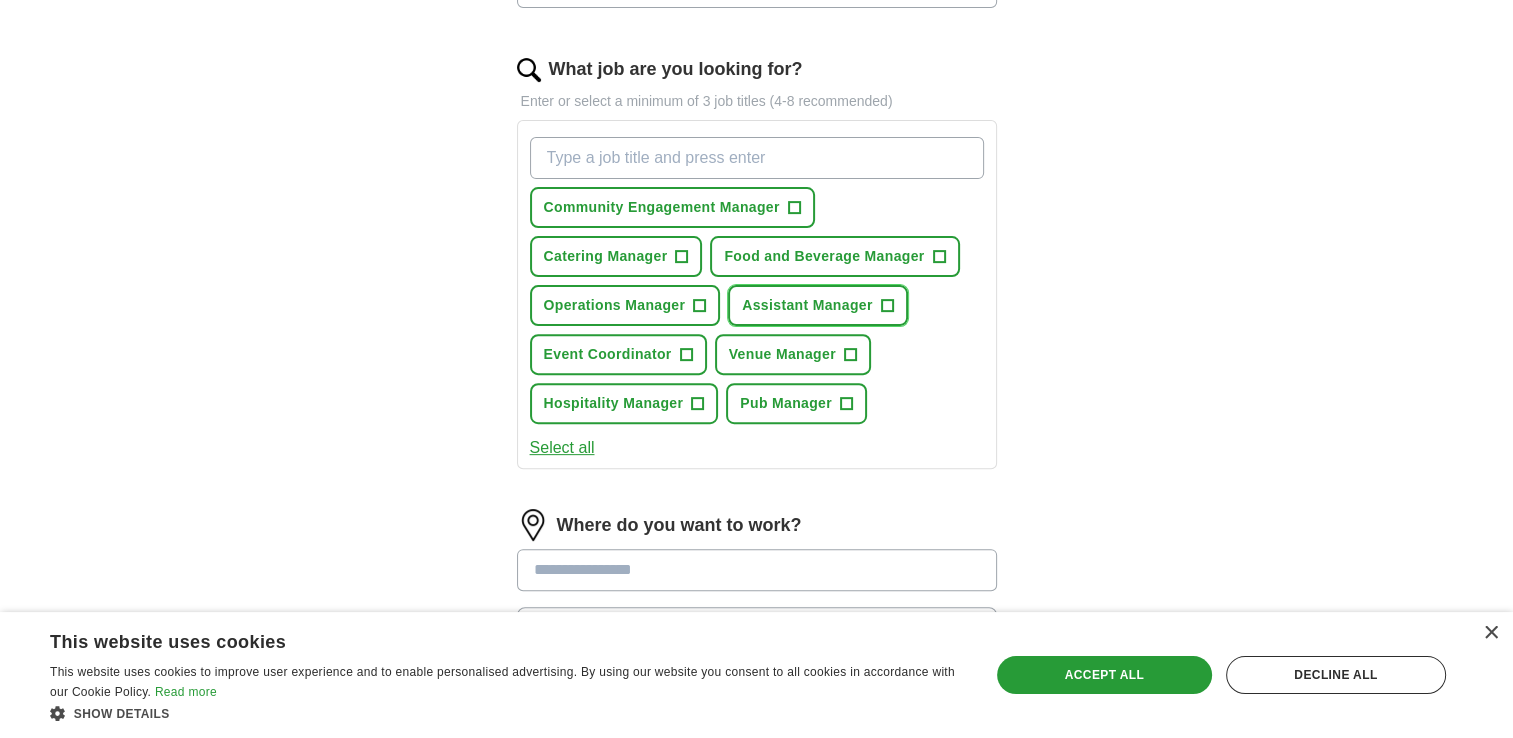 click on "+" at bounding box center [887, 306] 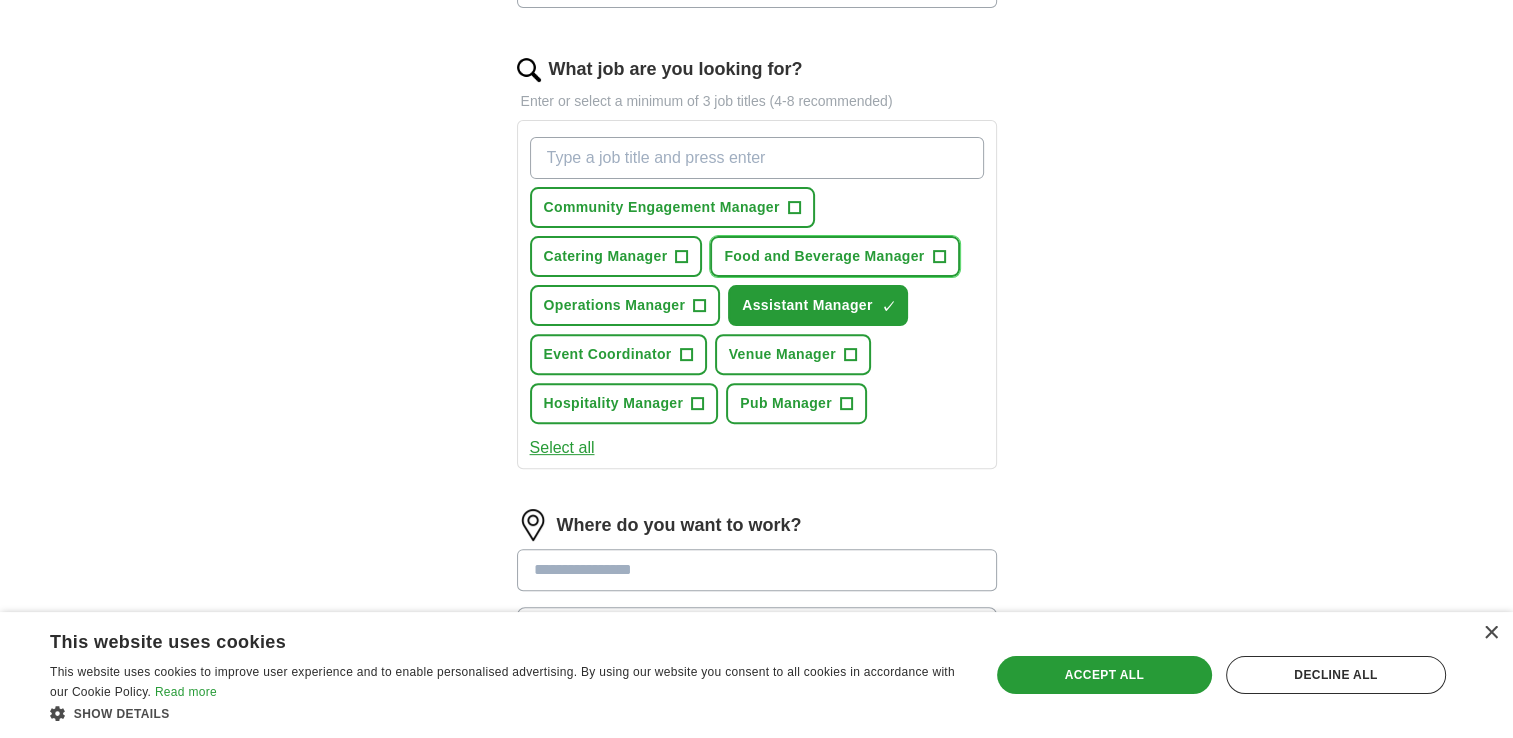click on "+" at bounding box center [939, 257] 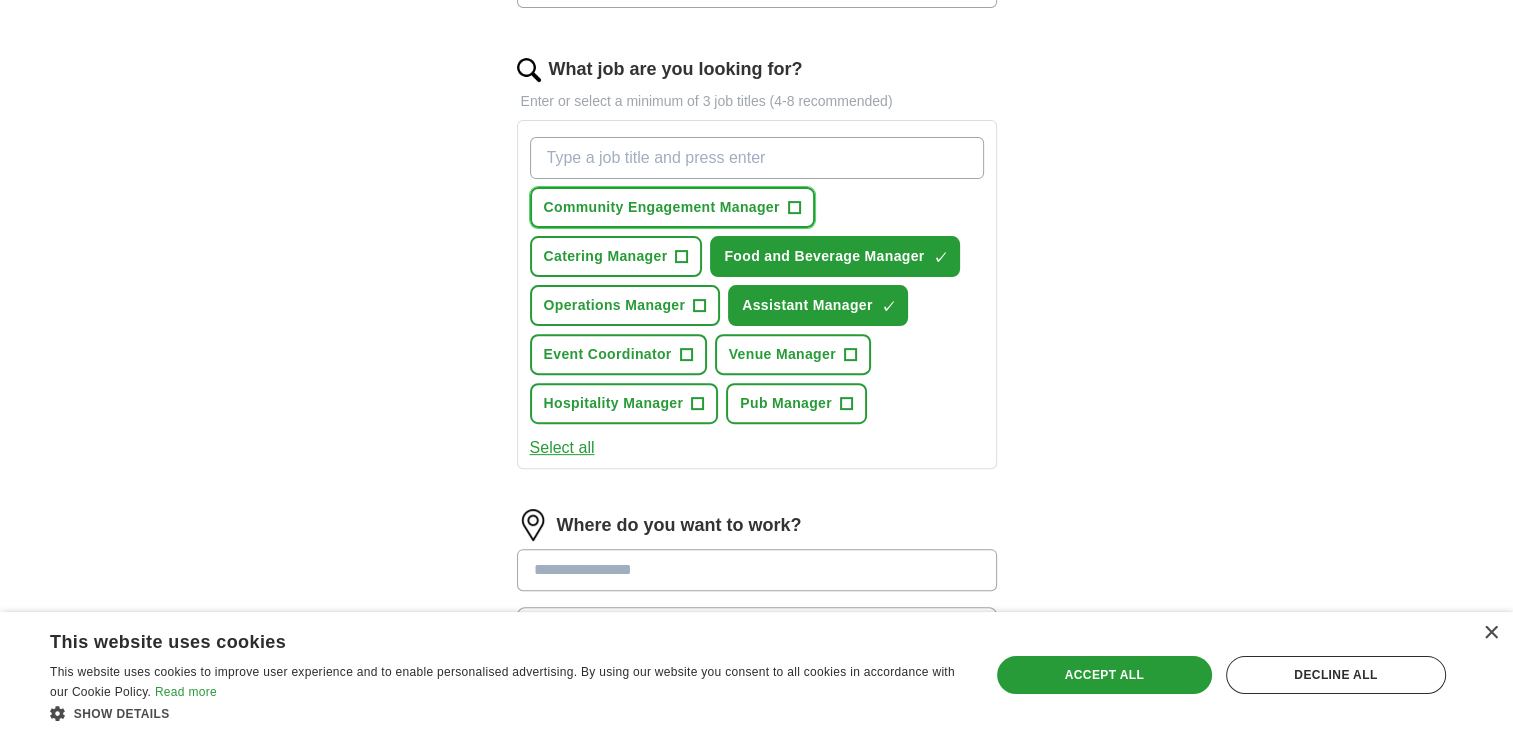 click on "+" at bounding box center [794, 208] 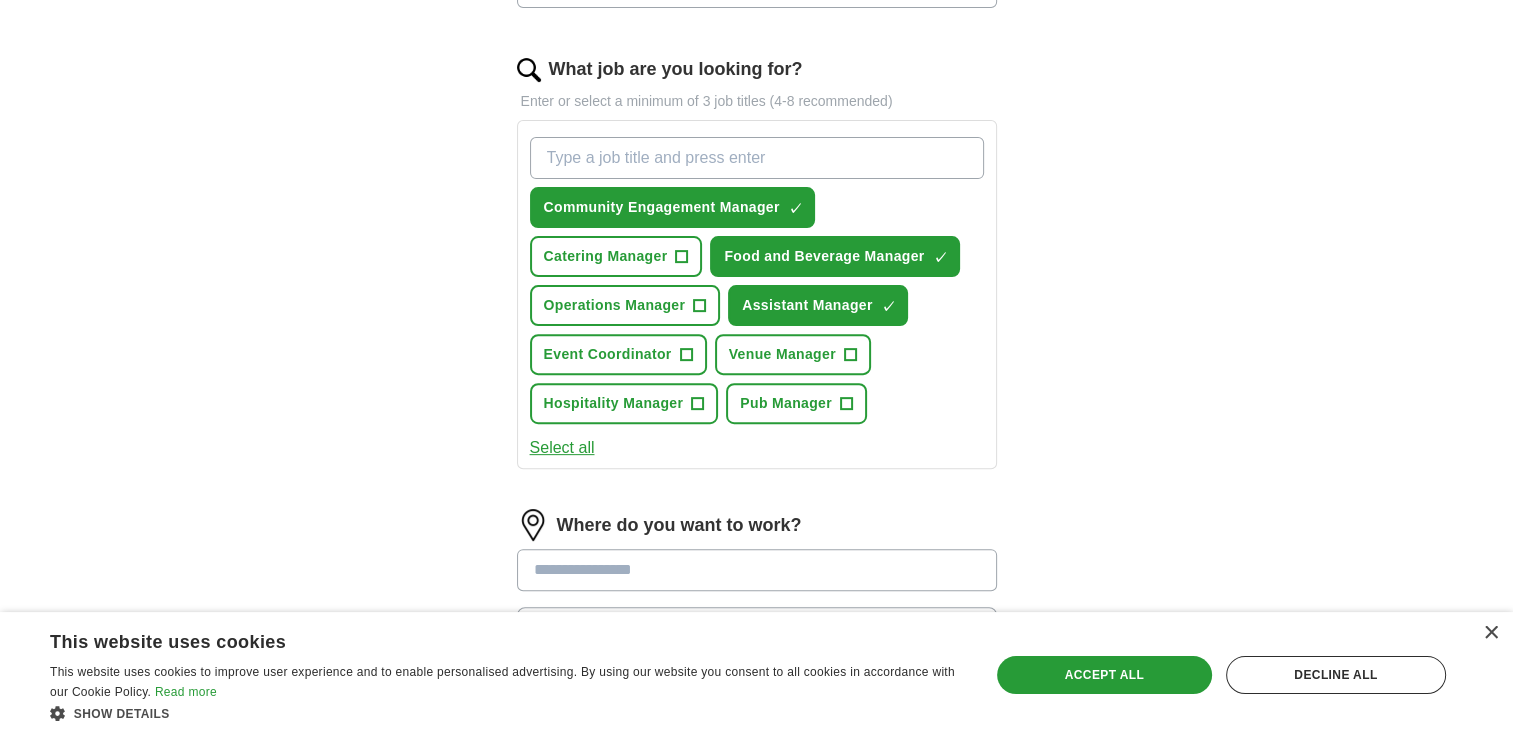 click on "Select all" at bounding box center [562, 448] 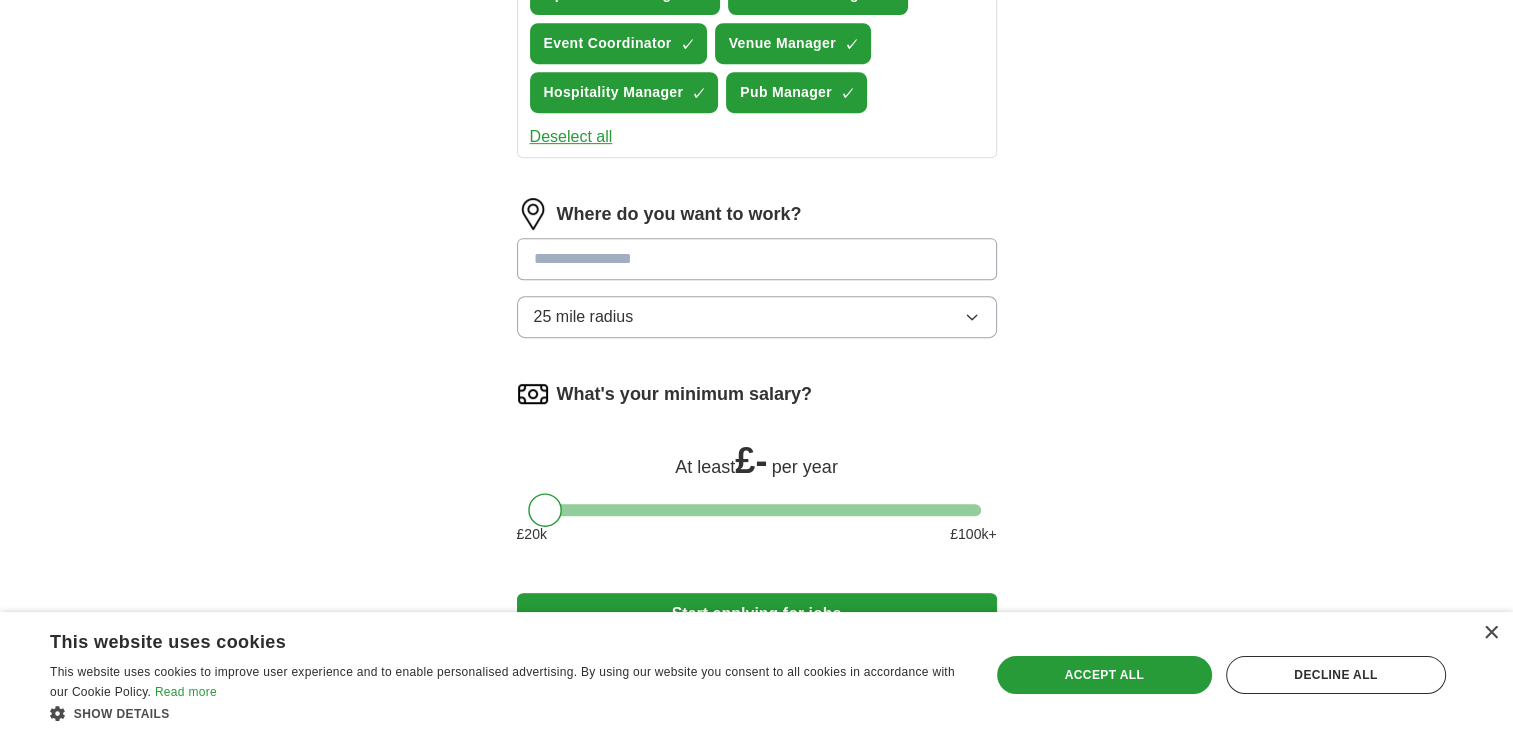 scroll, scrollTop: 933, scrollLeft: 0, axis: vertical 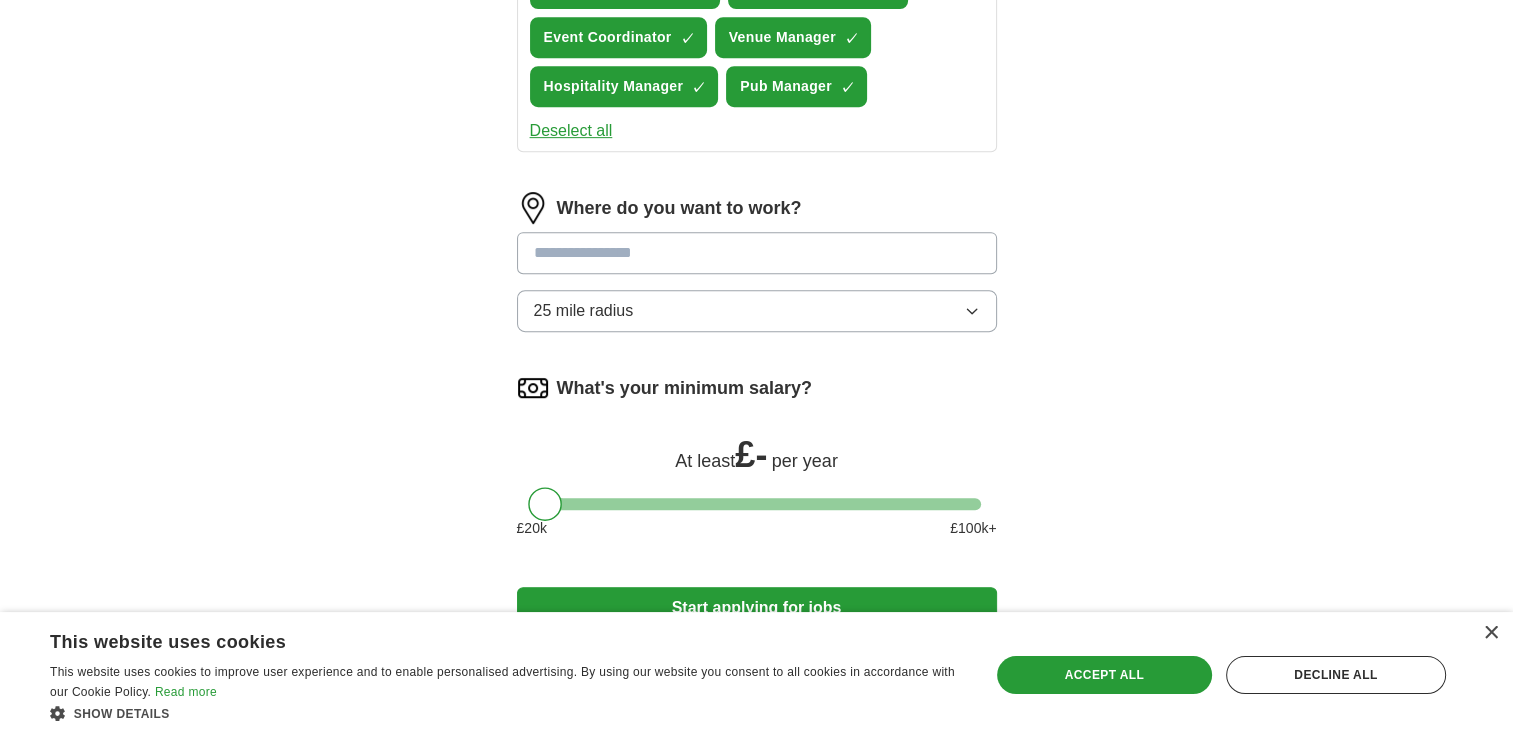 click at bounding box center (757, 253) 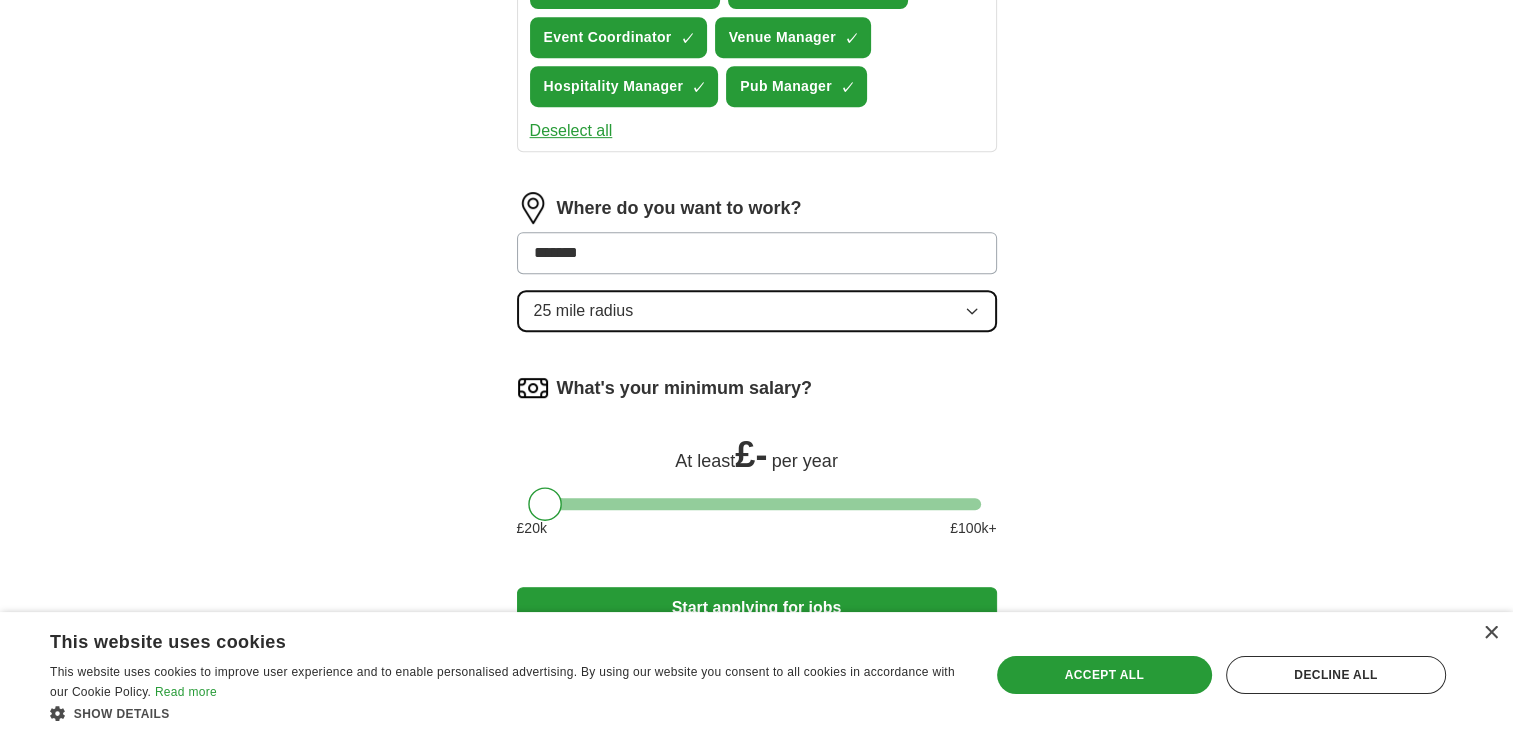 click on "25 mile radius" at bounding box center (757, 311) 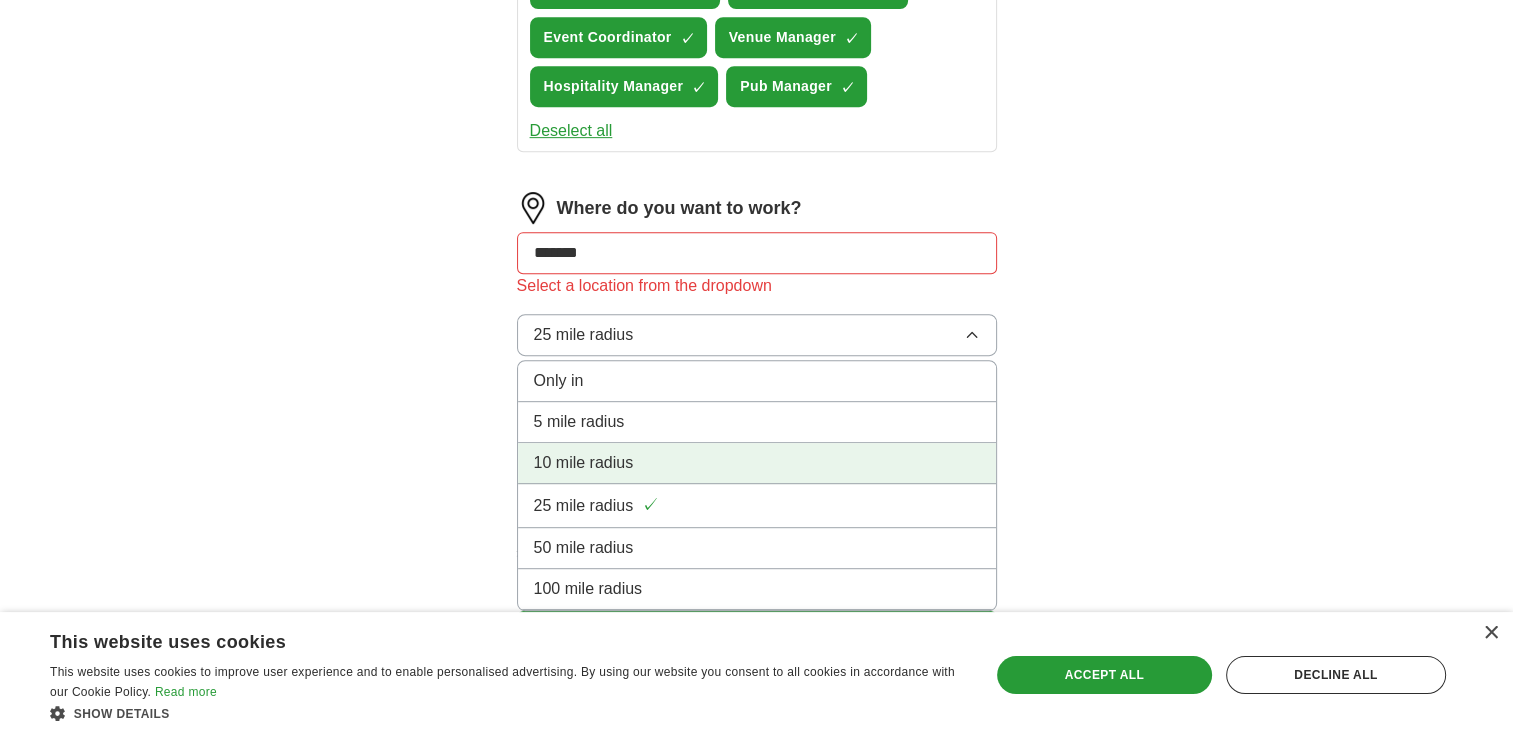 click on "10 mile radius" at bounding box center (757, 463) 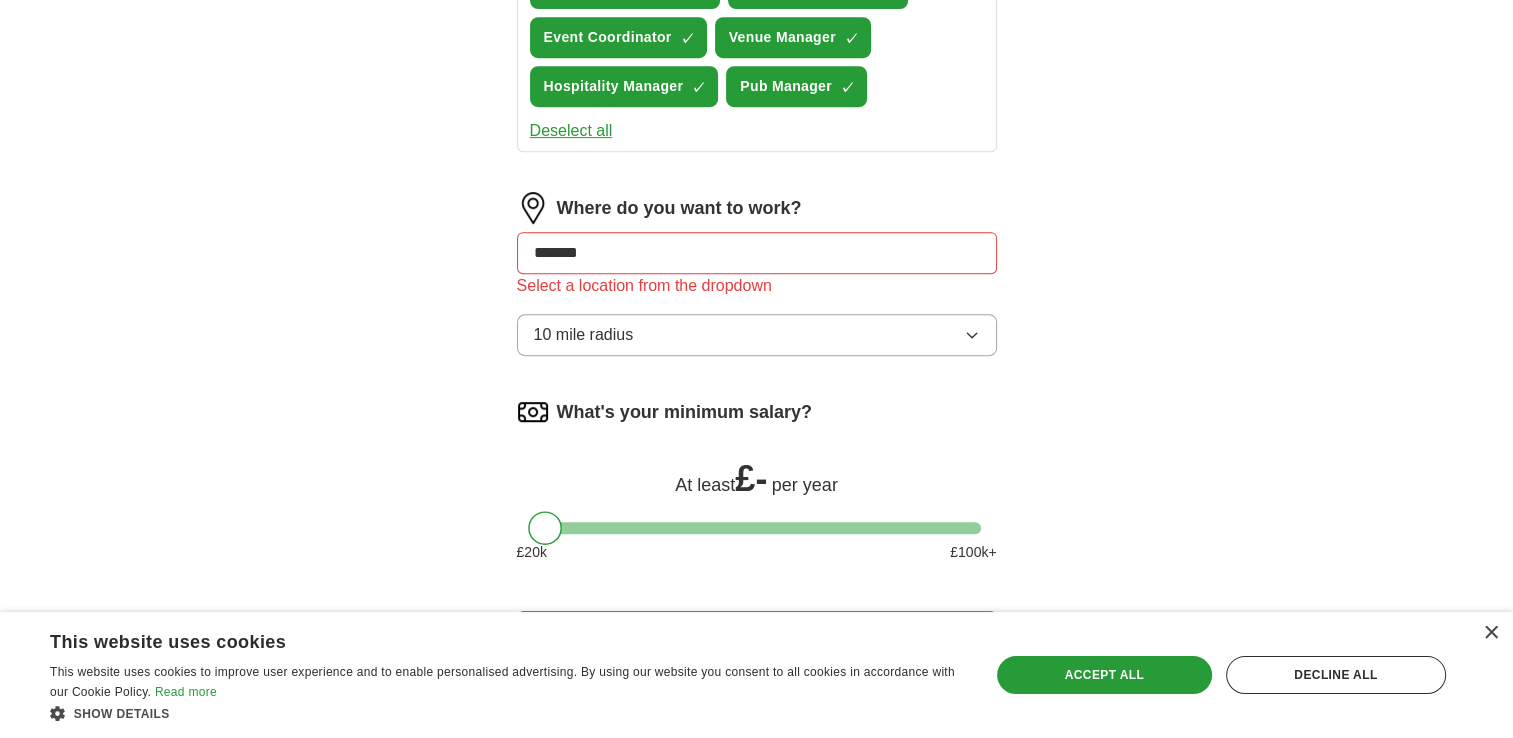 click on "*******" at bounding box center [757, 253] 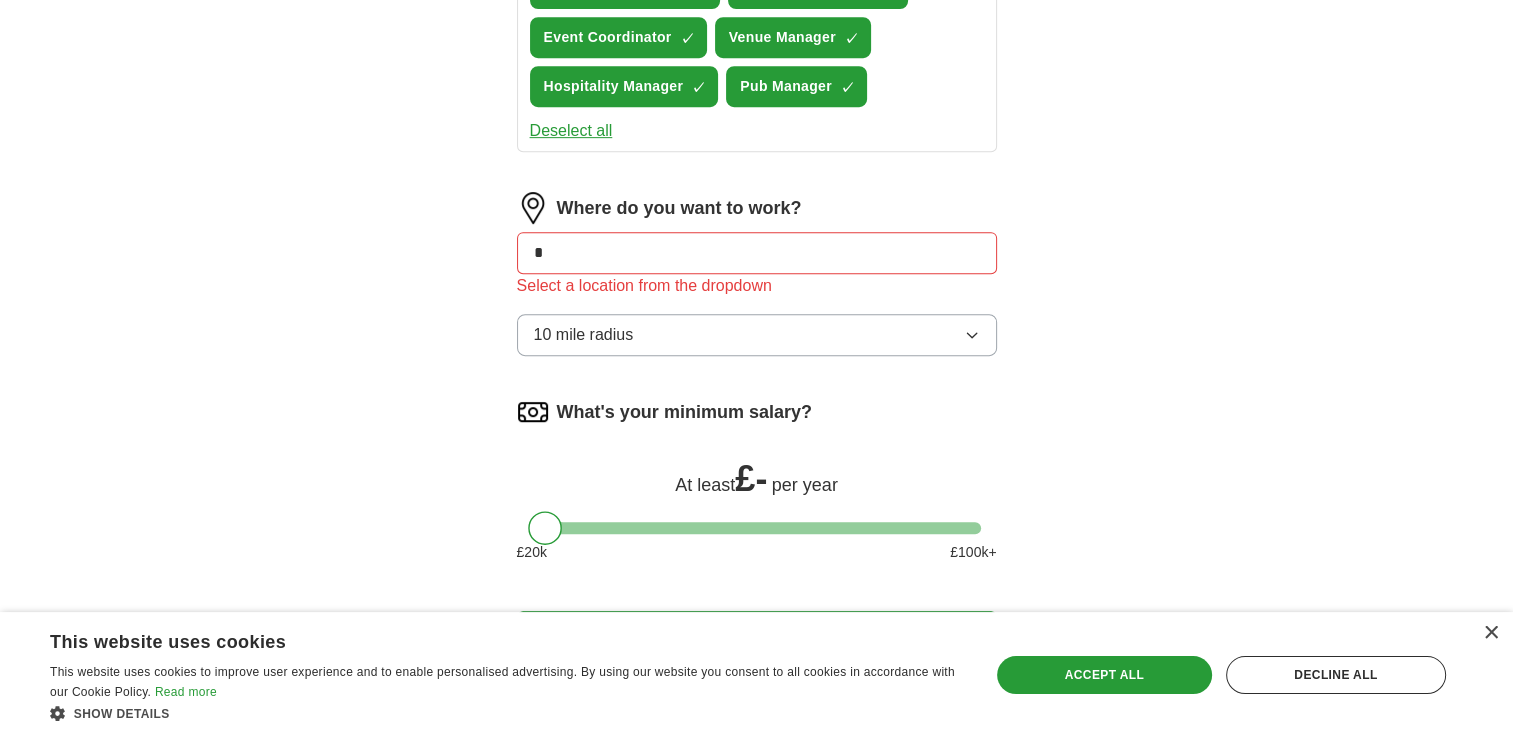 type on "*" 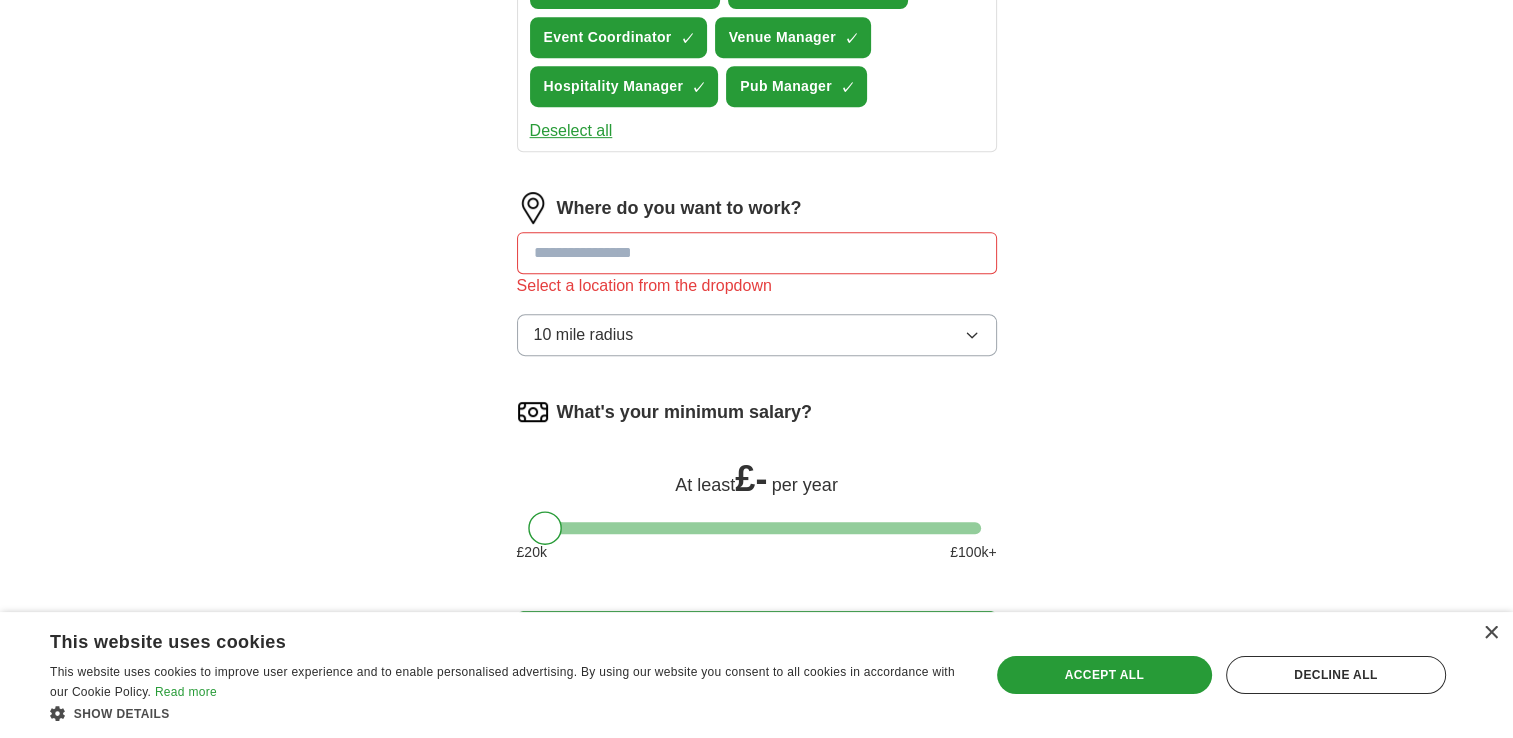 click at bounding box center (757, 253) 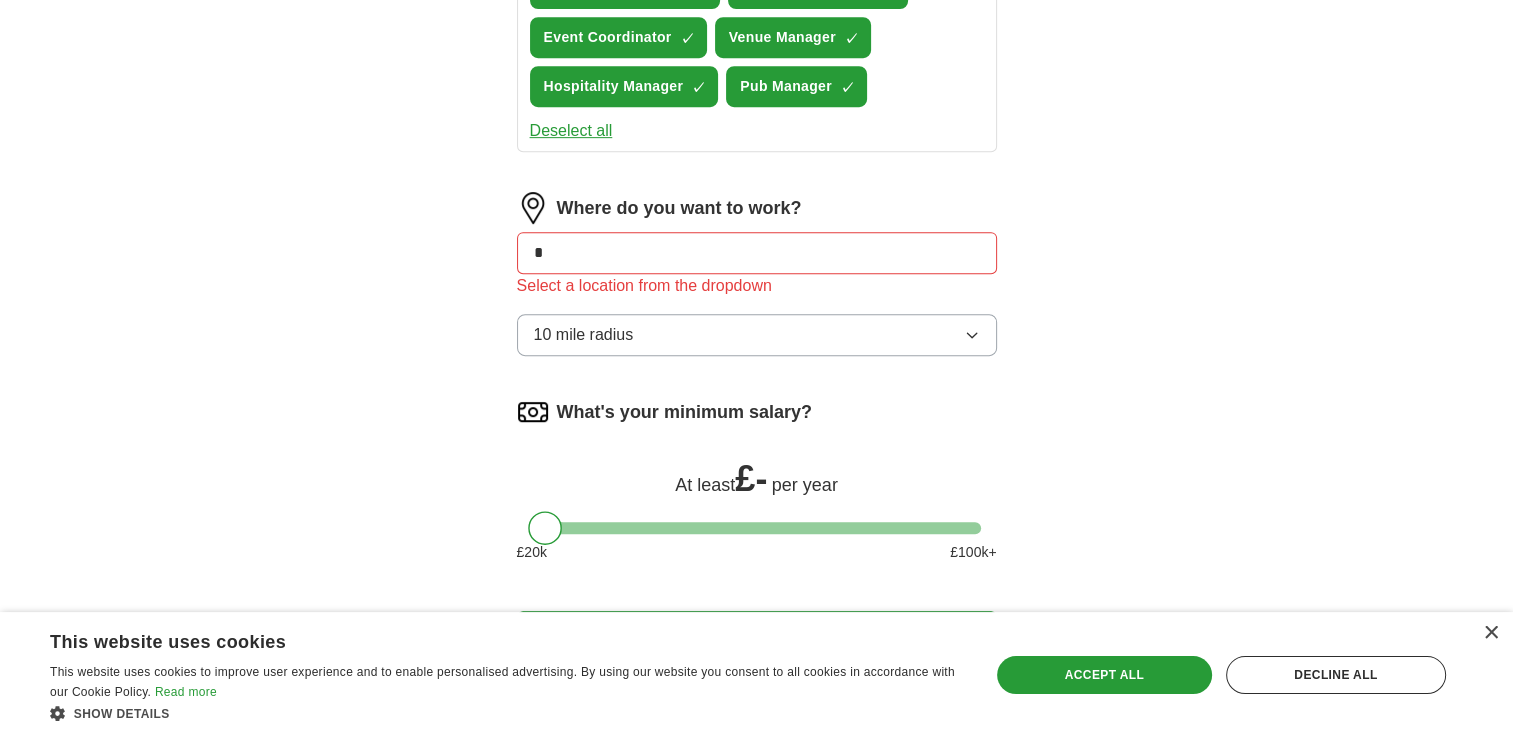 type on "*" 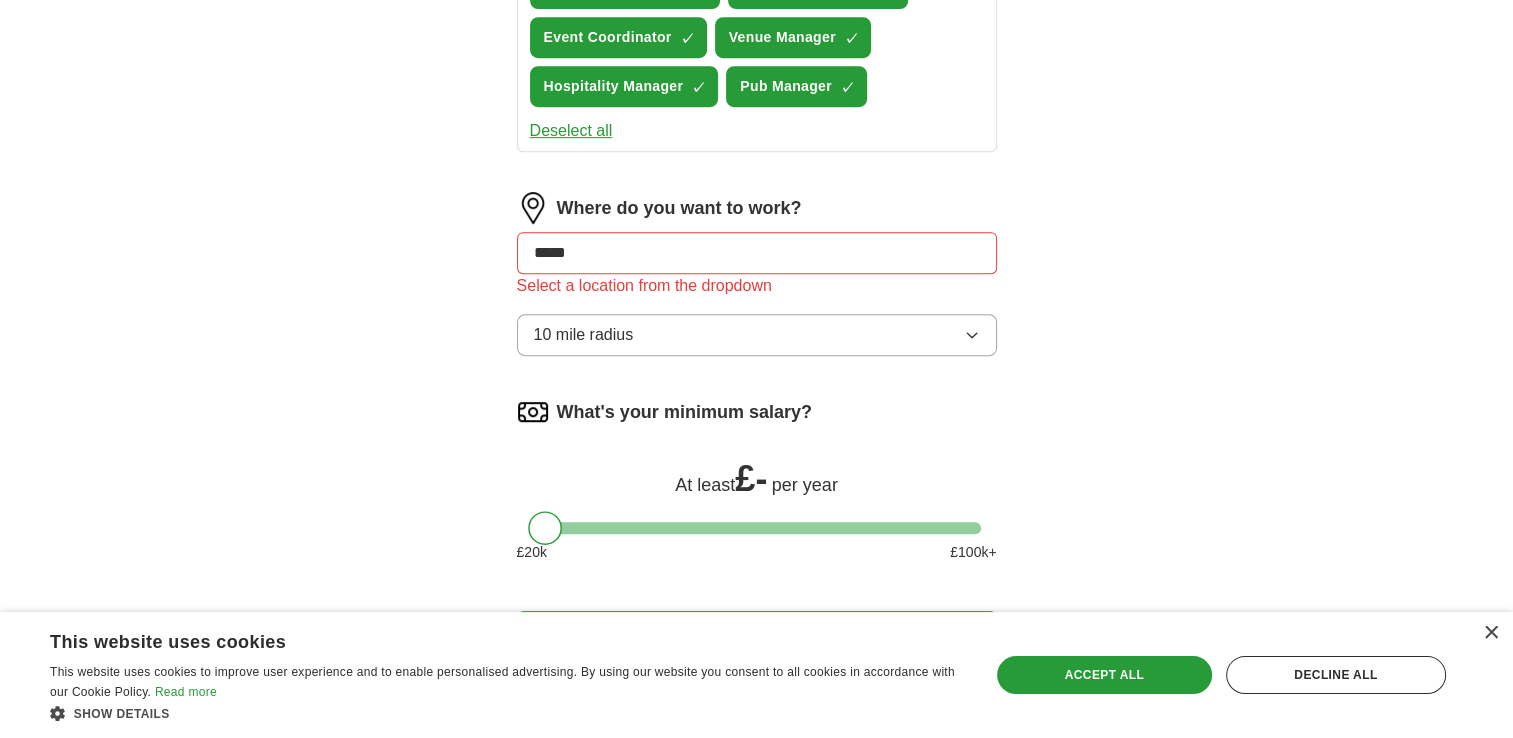 type on "******" 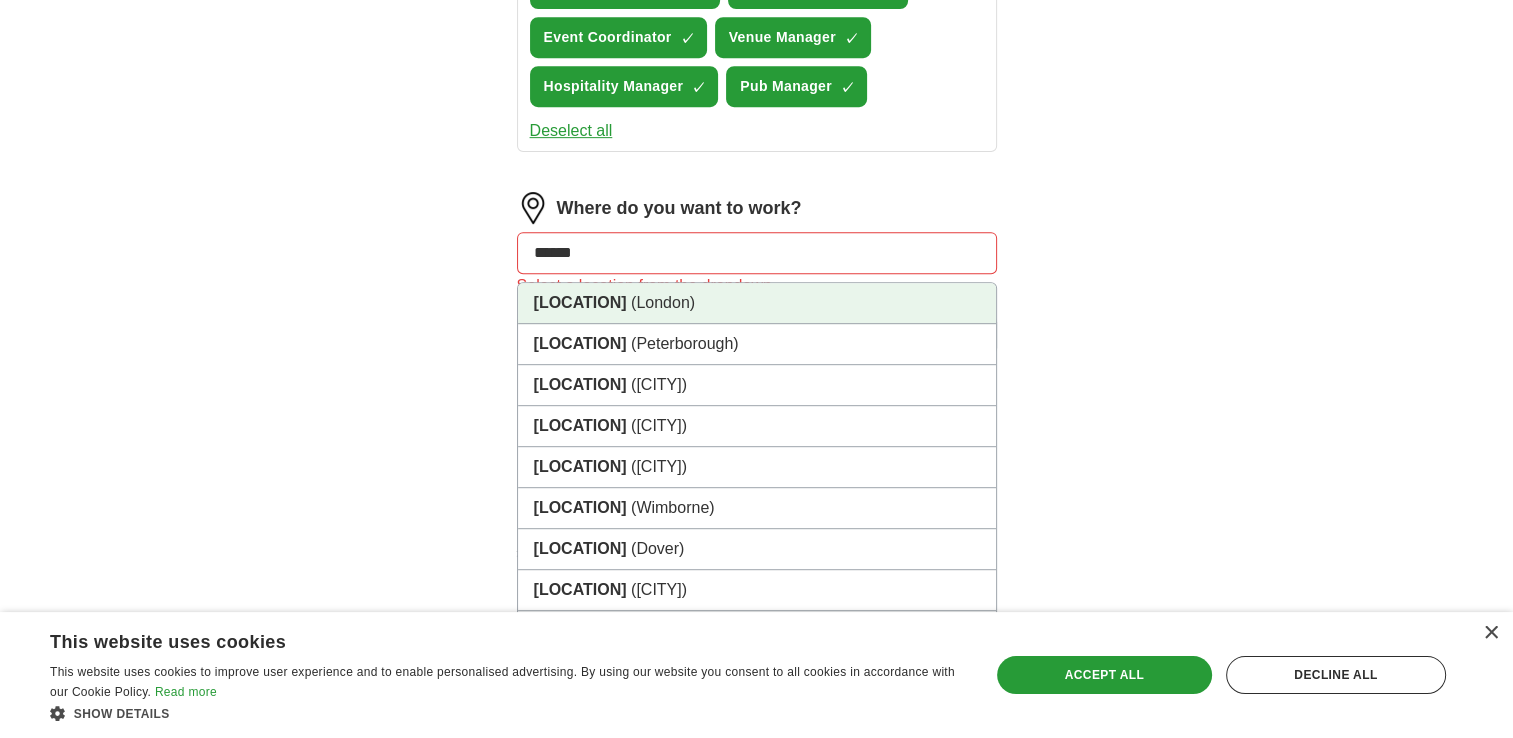 click on "[LOCATION]" at bounding box center [580, 302] 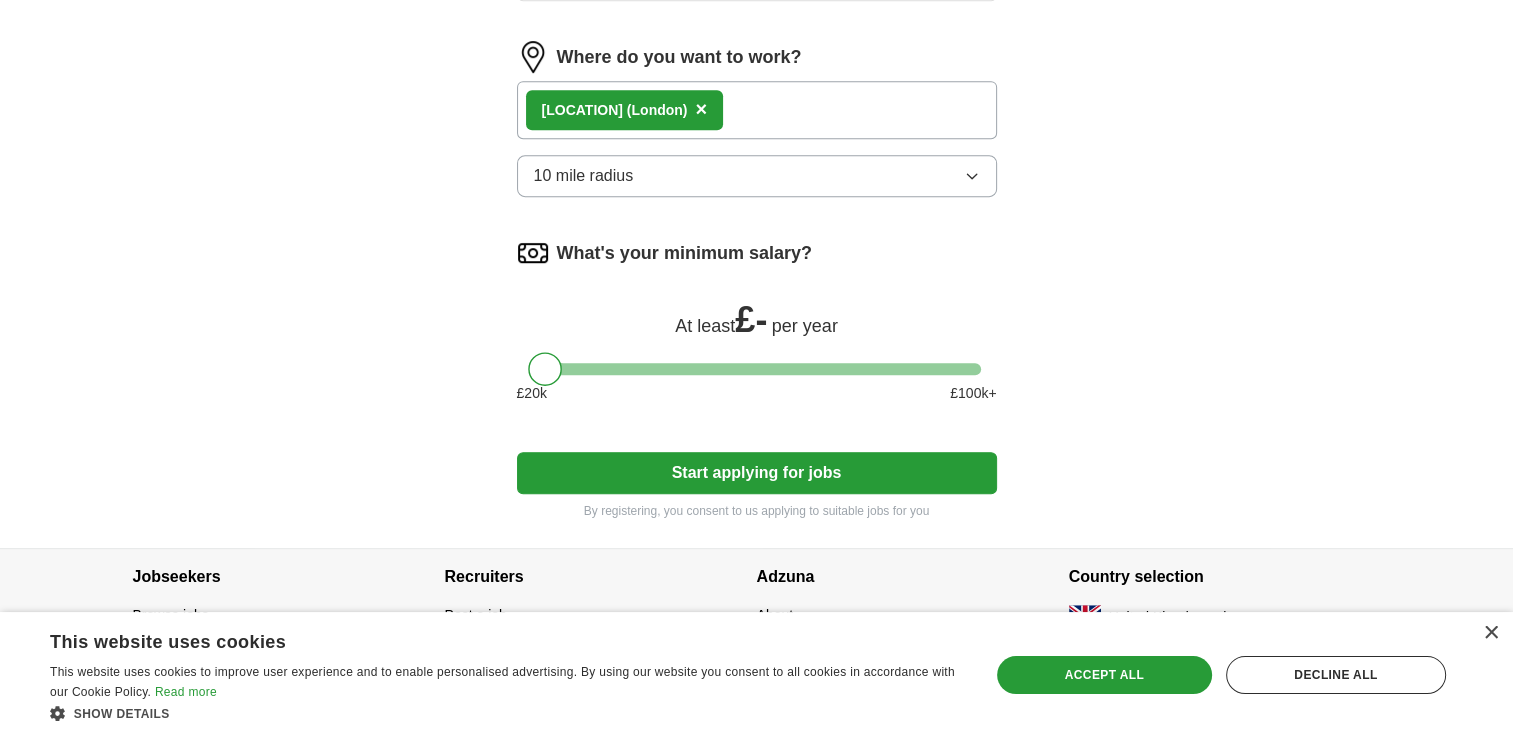scroll, scrollTop: 1088, scrollLeft: 0, axis: vertical 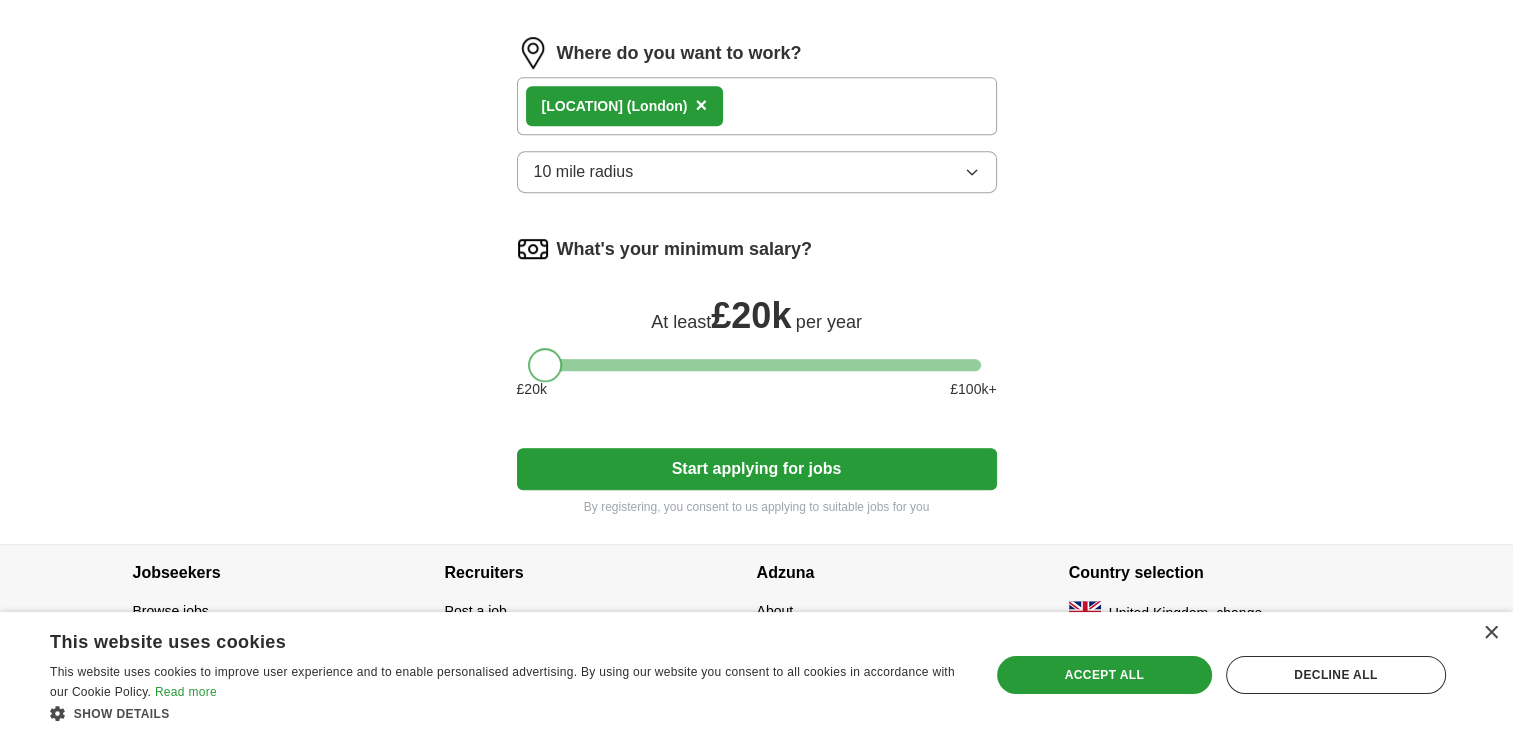 drag, startPoint x: 543, startPoint y: 352, endPoint x: 532, endPoint y: 352, distance: 11 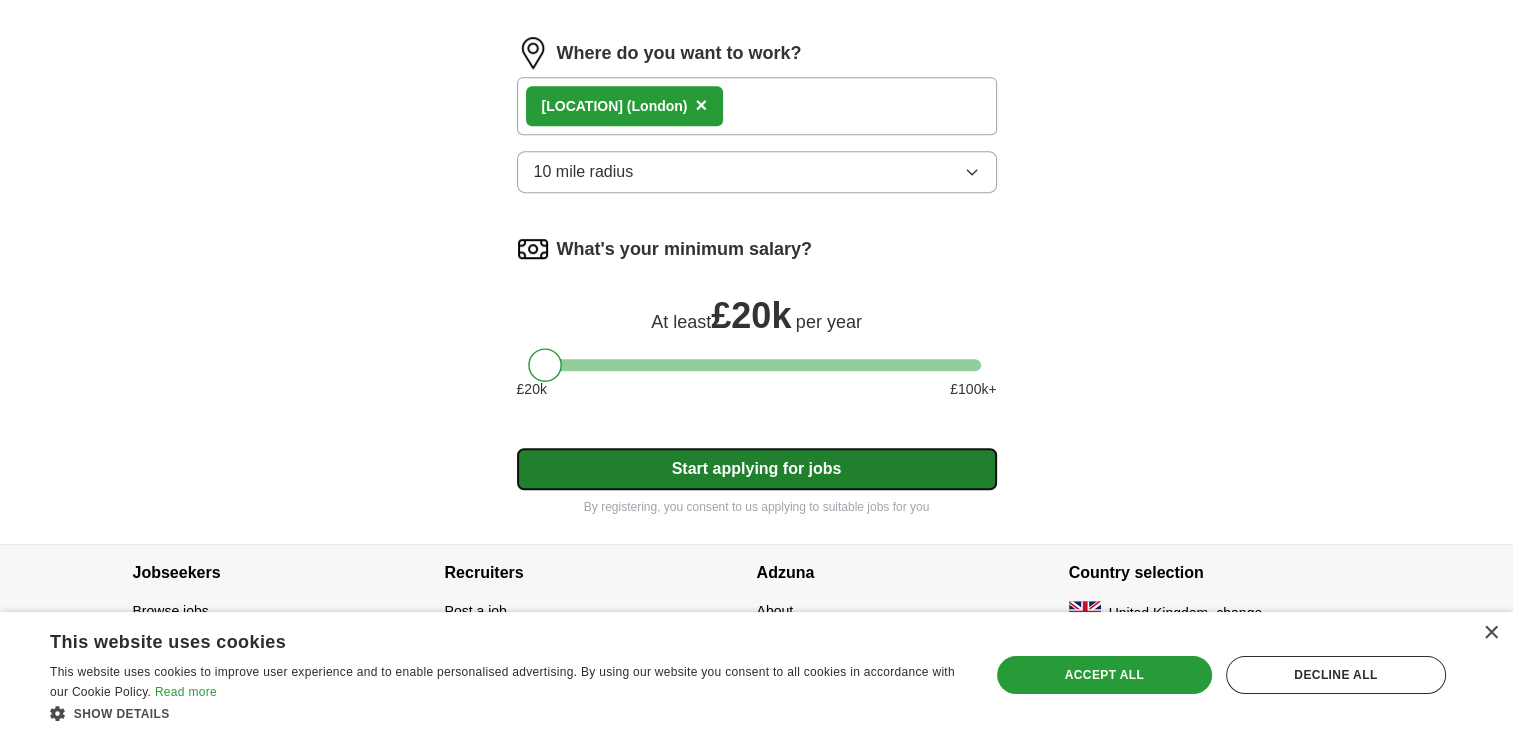 click on "Start applying for jobs" at bounding box center [757, 469] 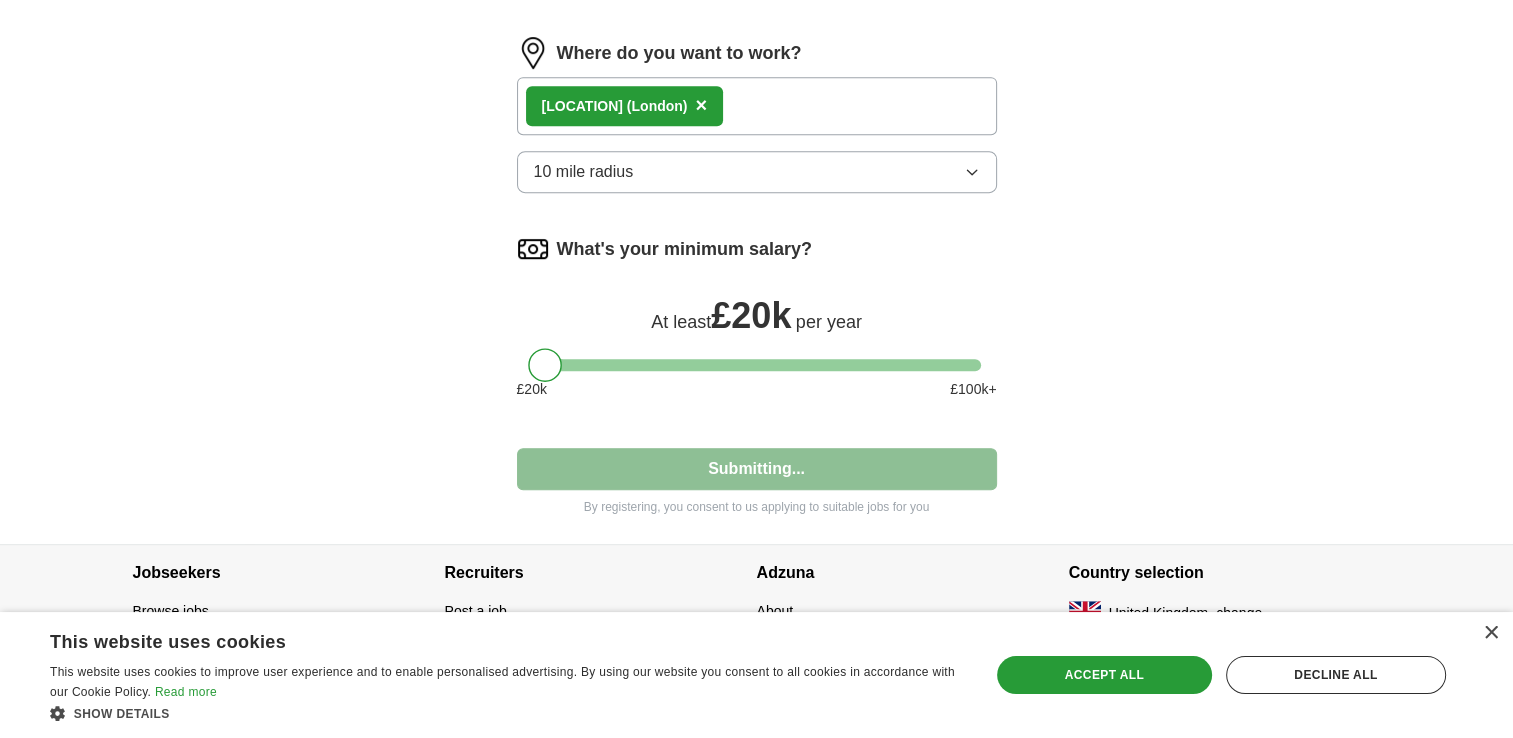 select on "**" 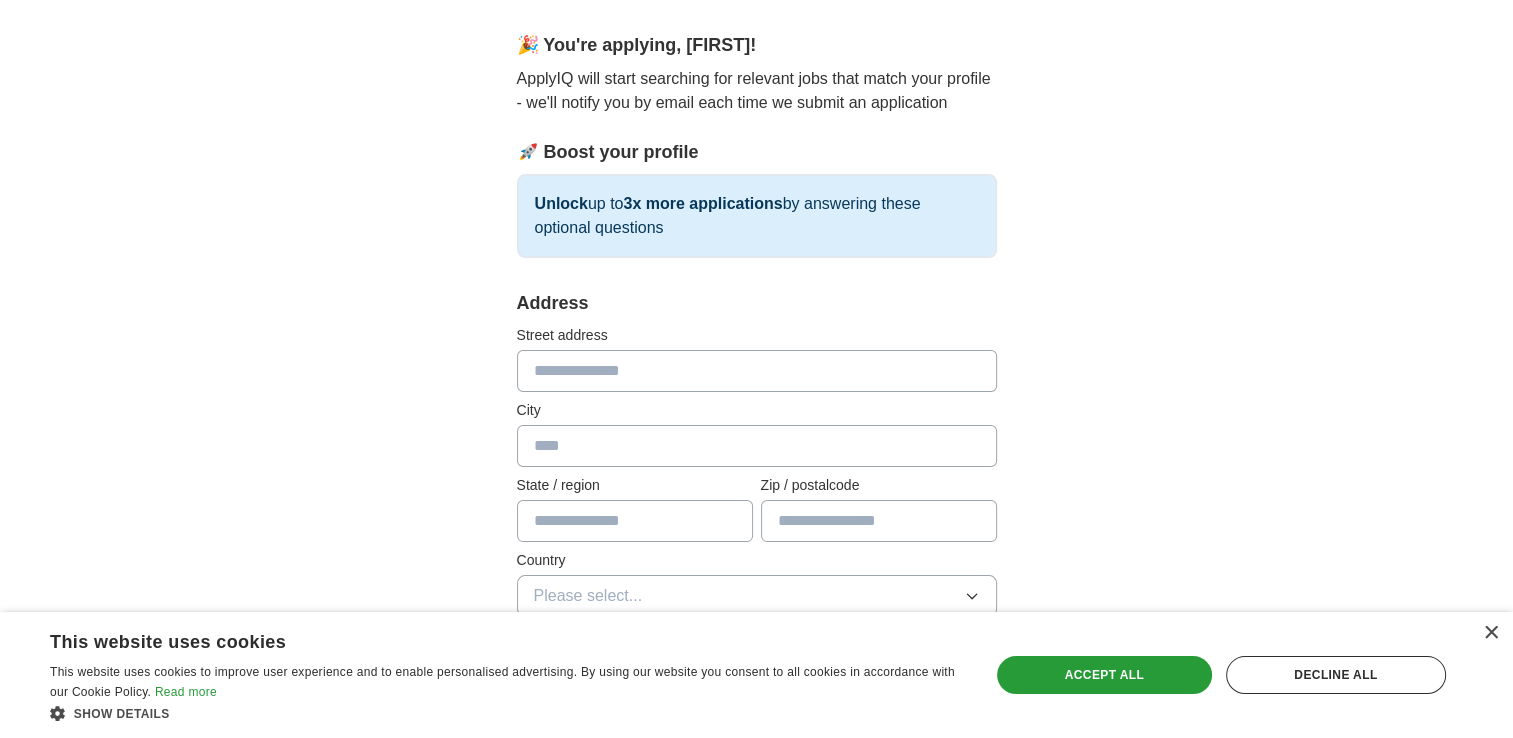 scroll, scrollTop: 0, scrollLeft: 0, axis: both 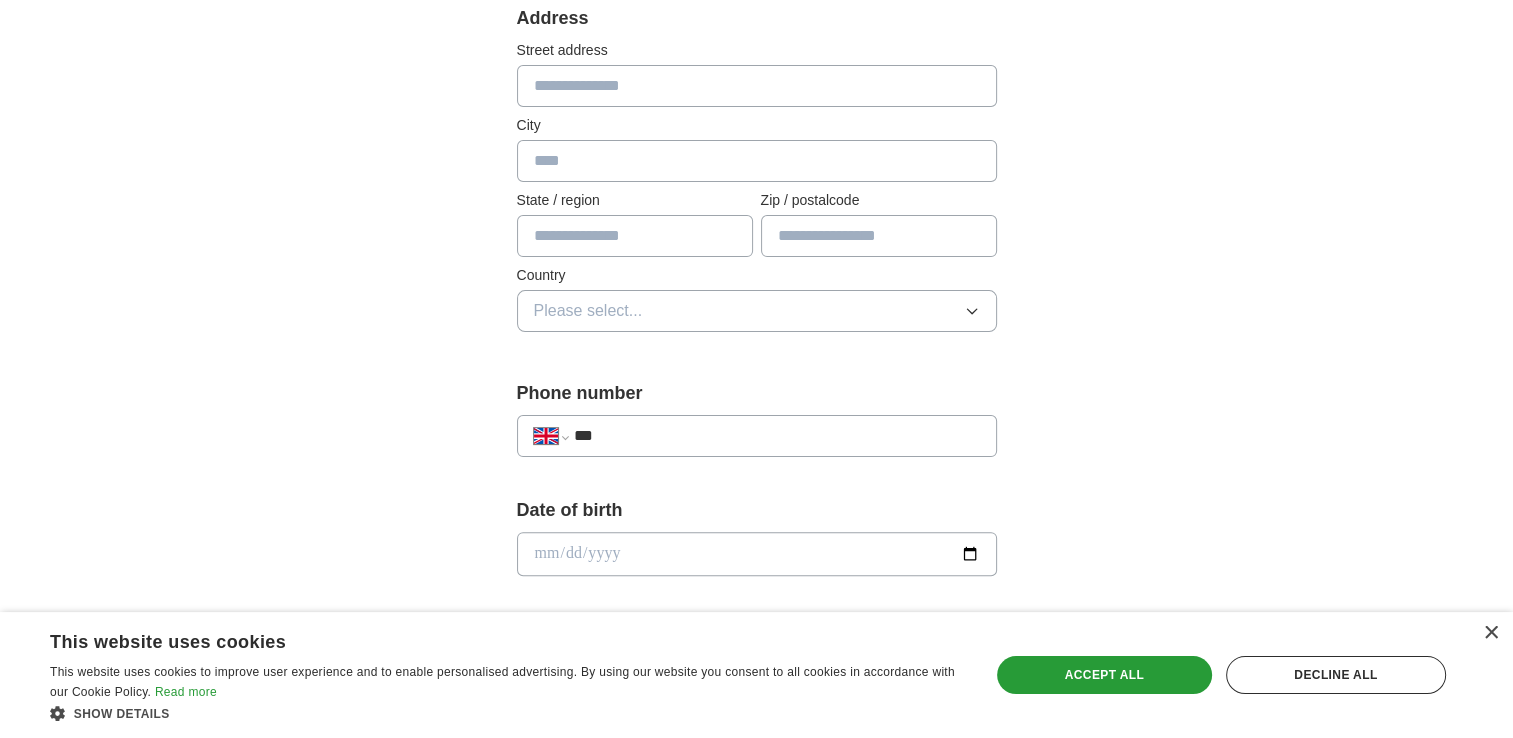 click at bounding box center (757, 86) 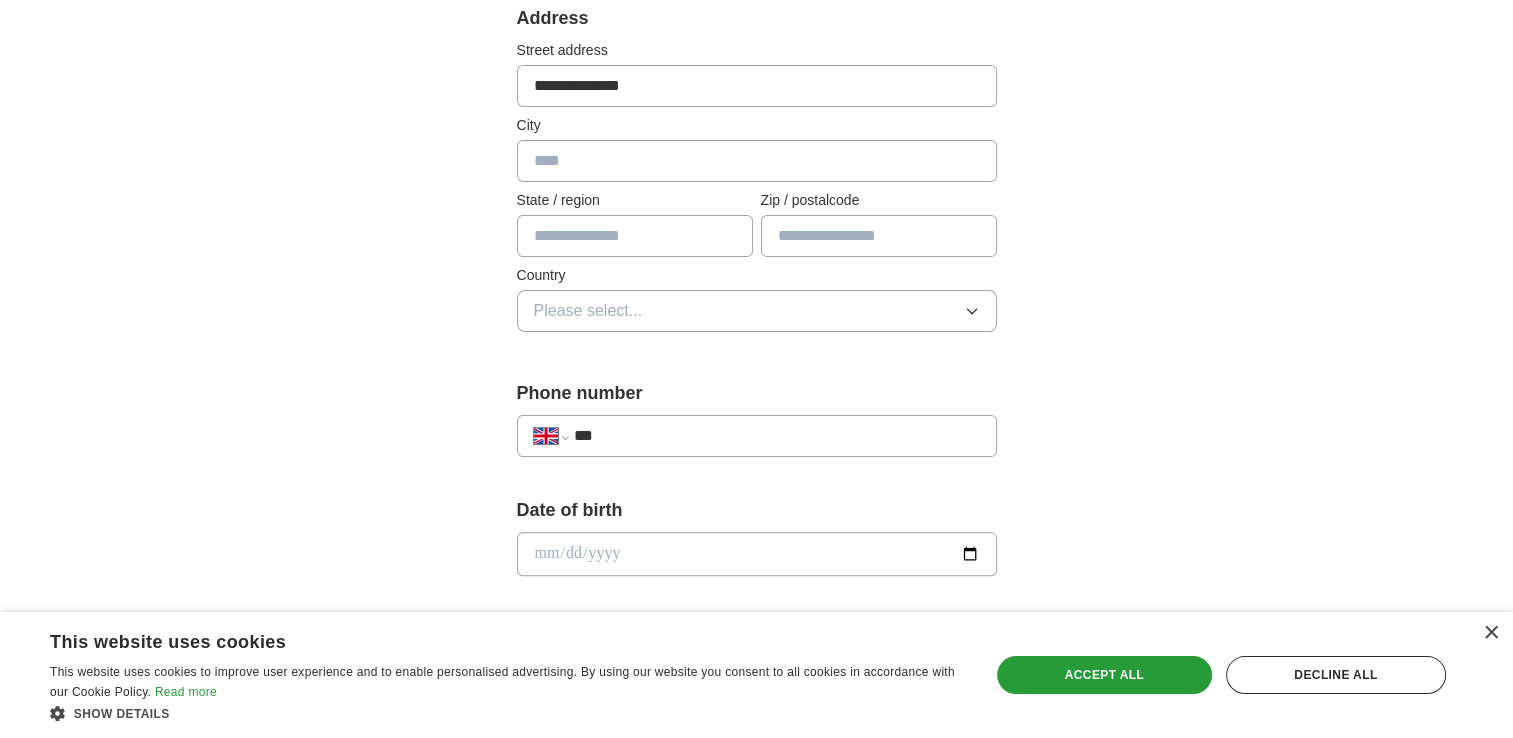 type on "**********" 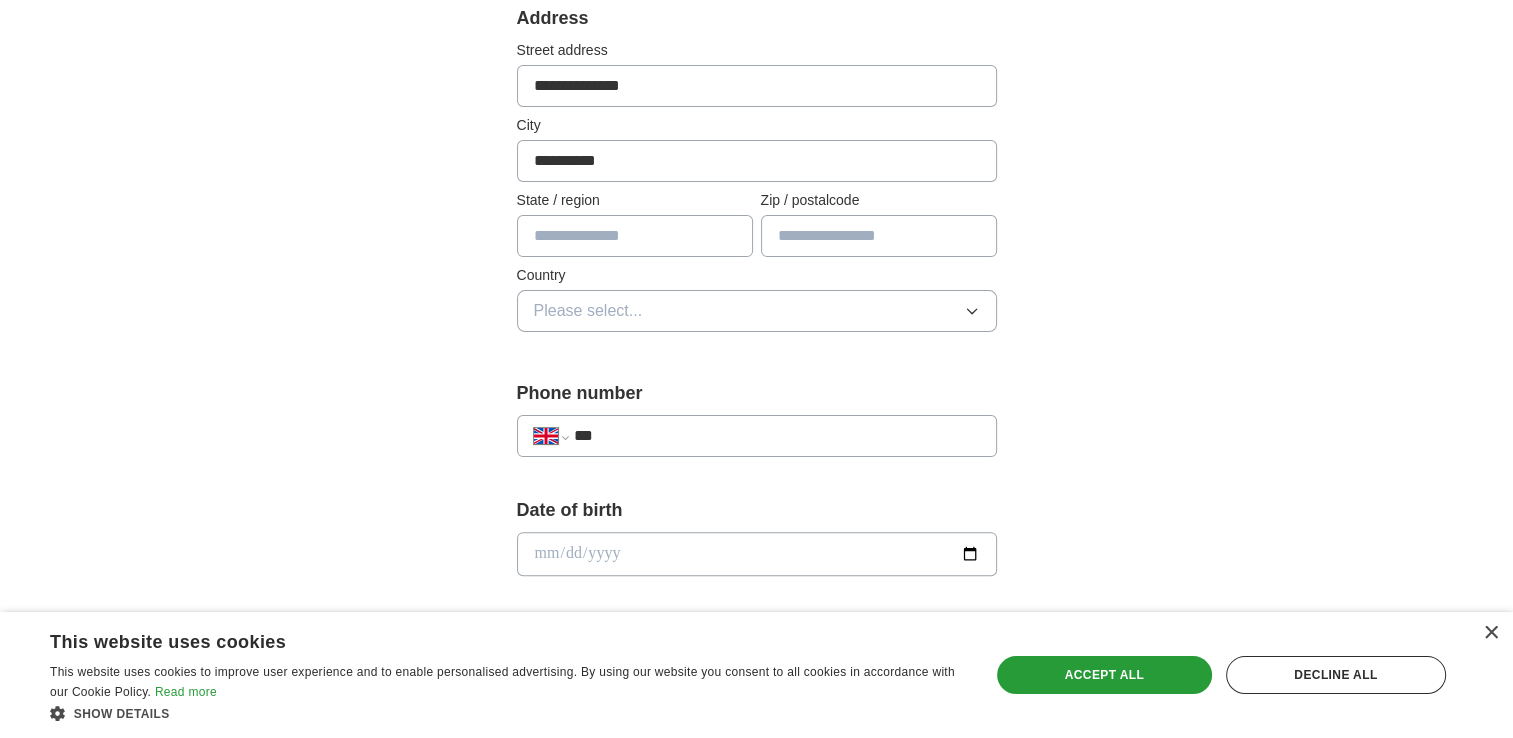 type on "******" 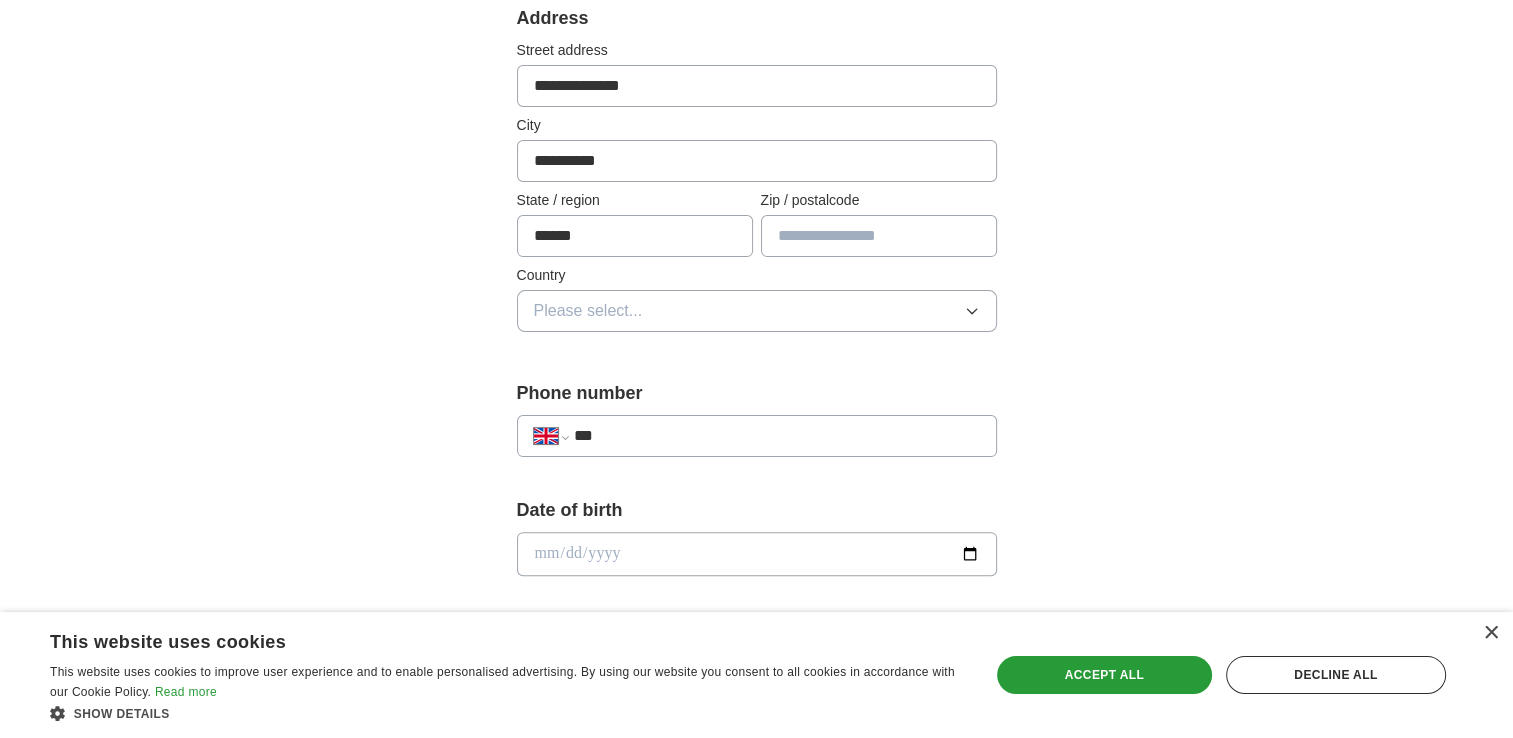 type on "*******" 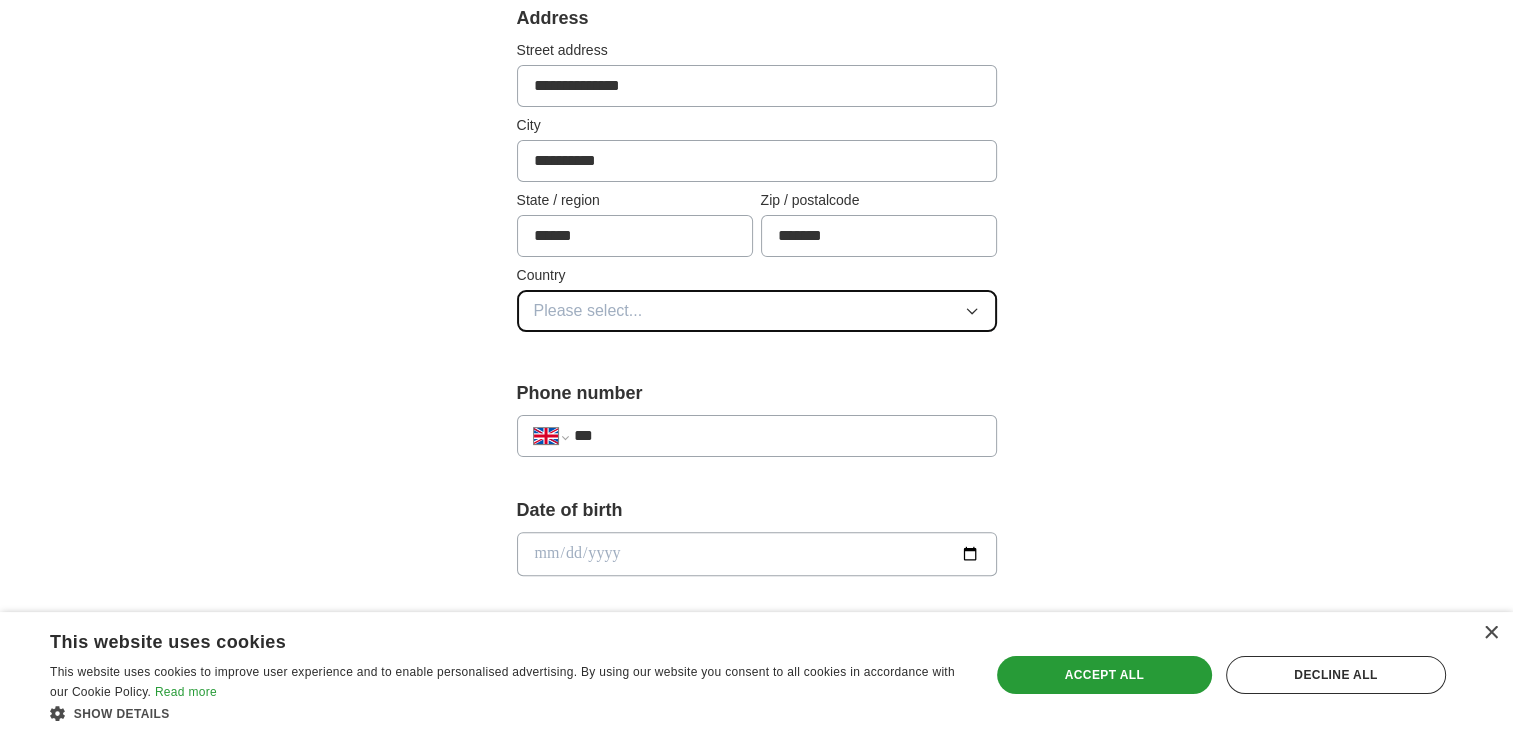 click 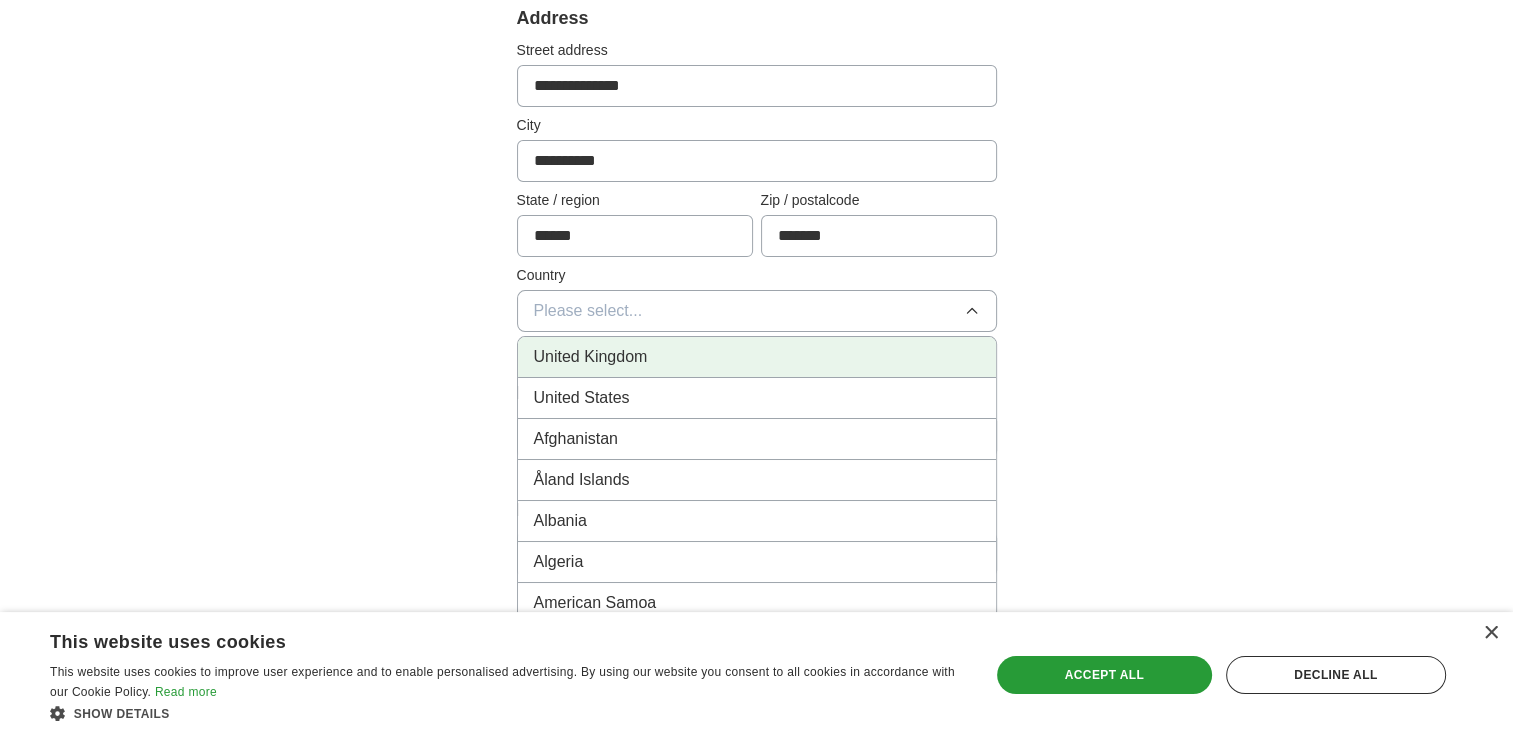 click on "United Kingdom" at bounding box center (757, 357) 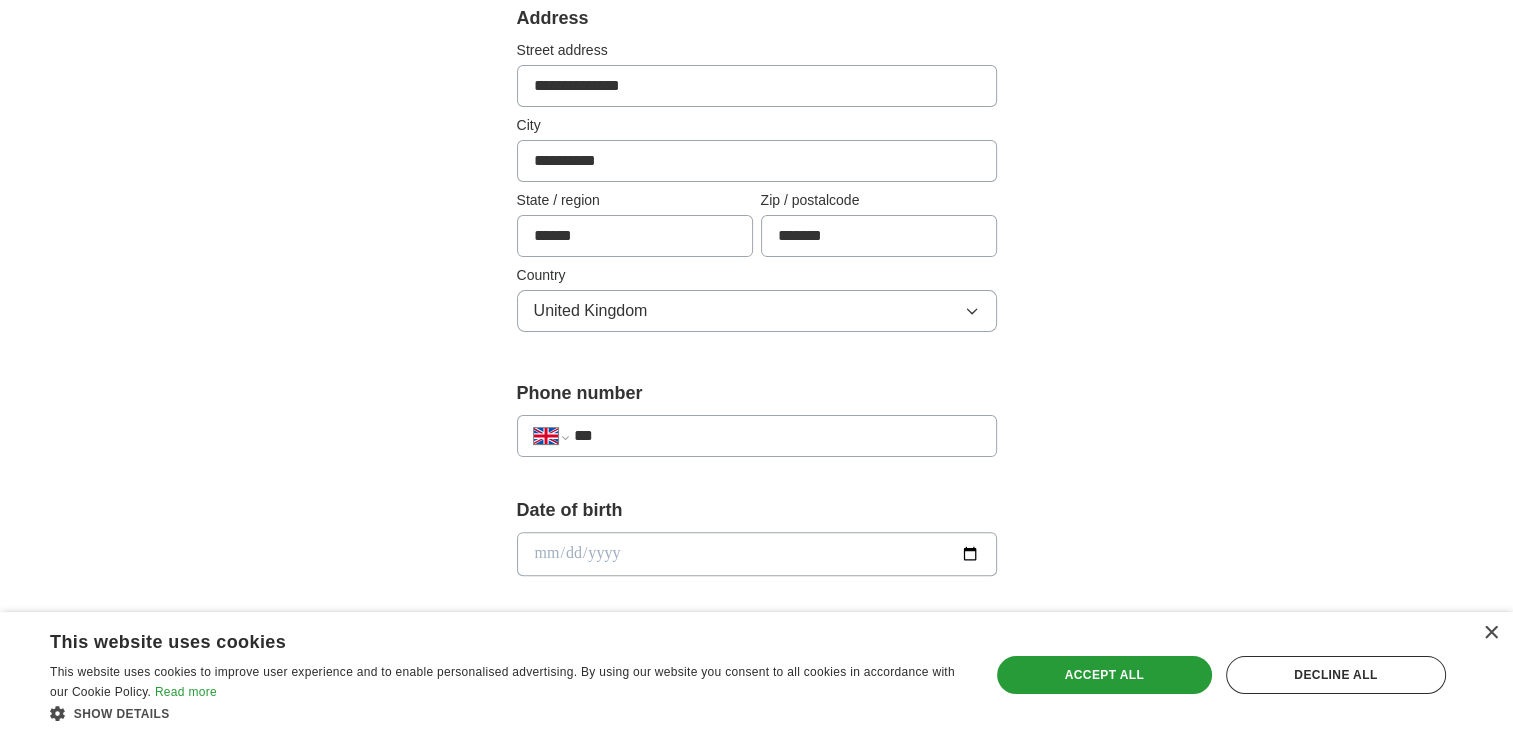 click on "***" at bounding box center (776, 436) 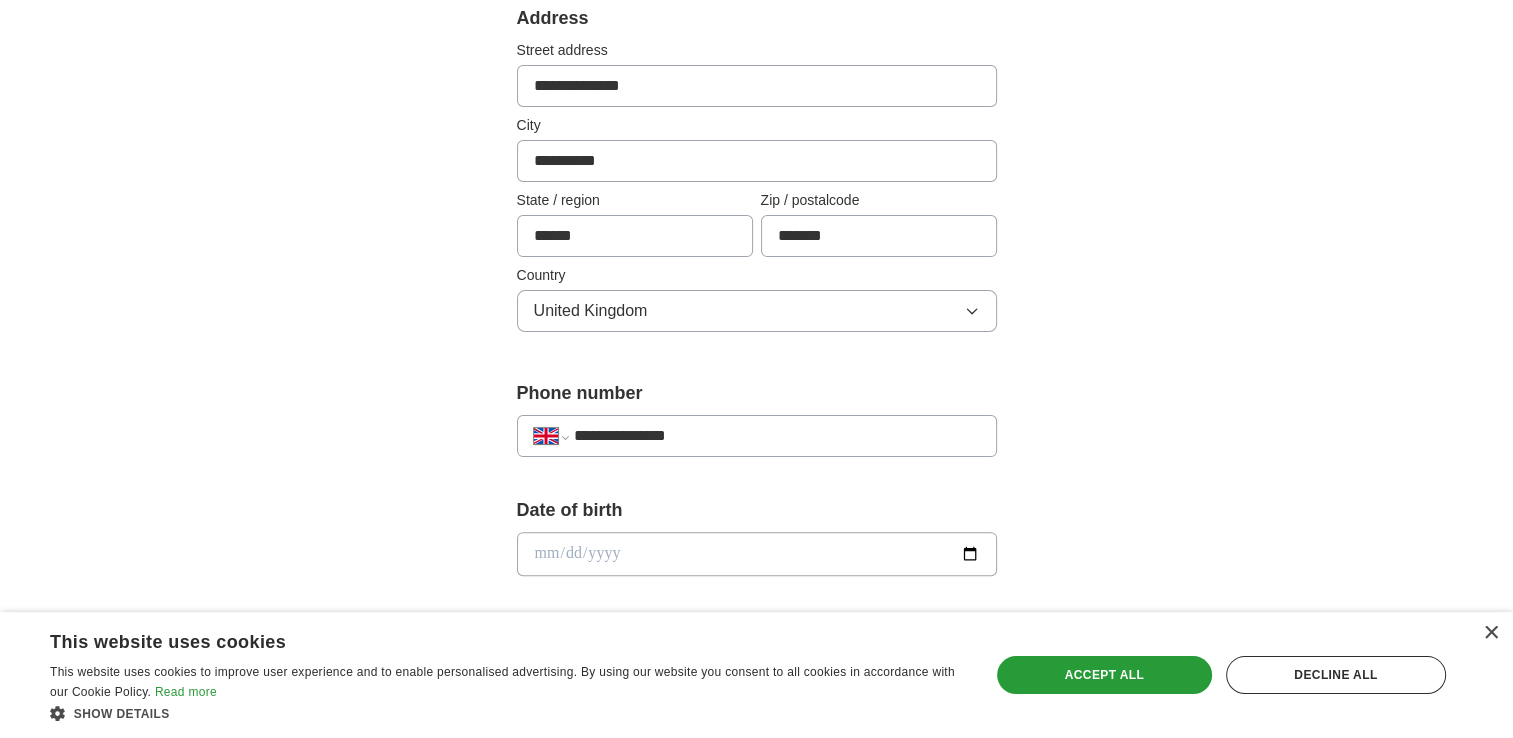 click at bounding box center (757, 554) 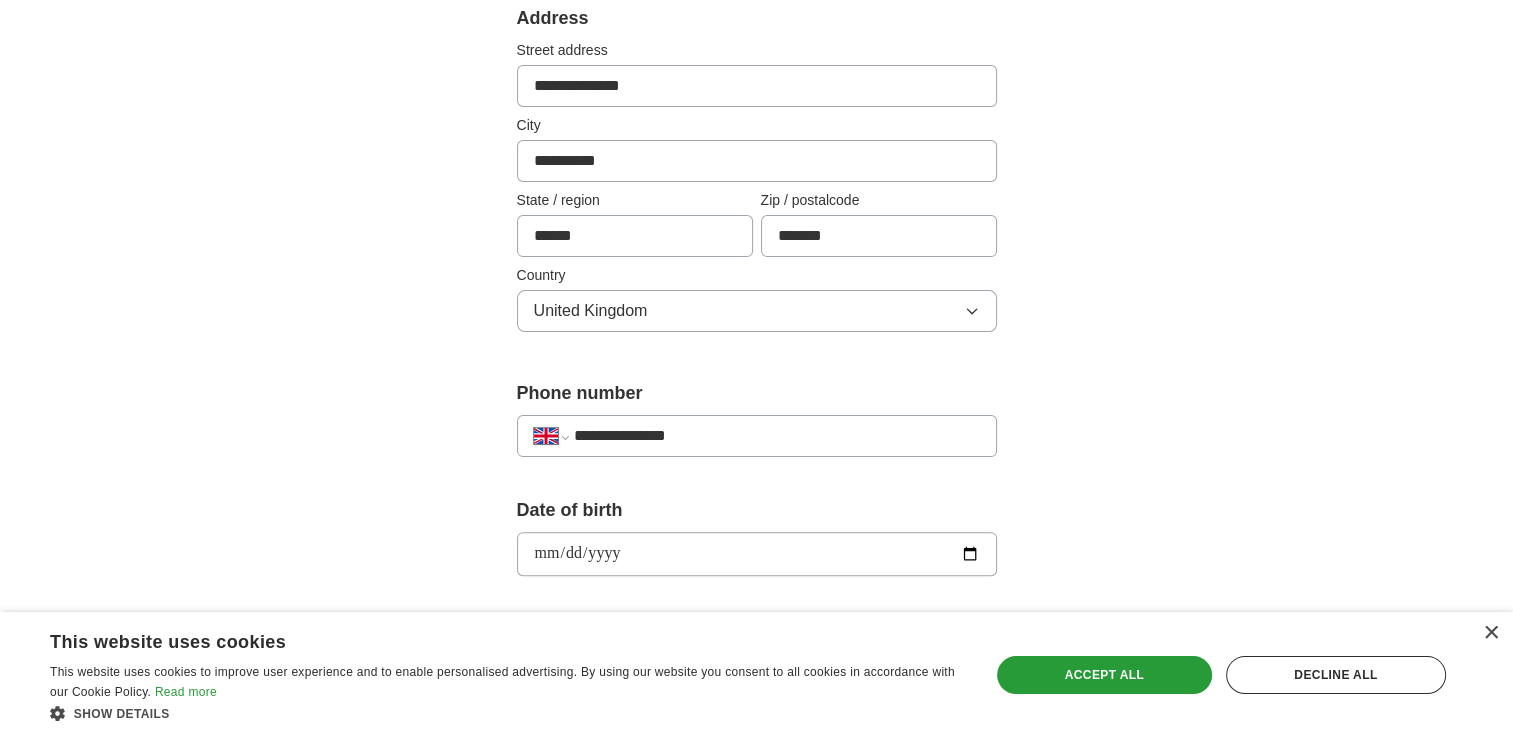 type on "**********" 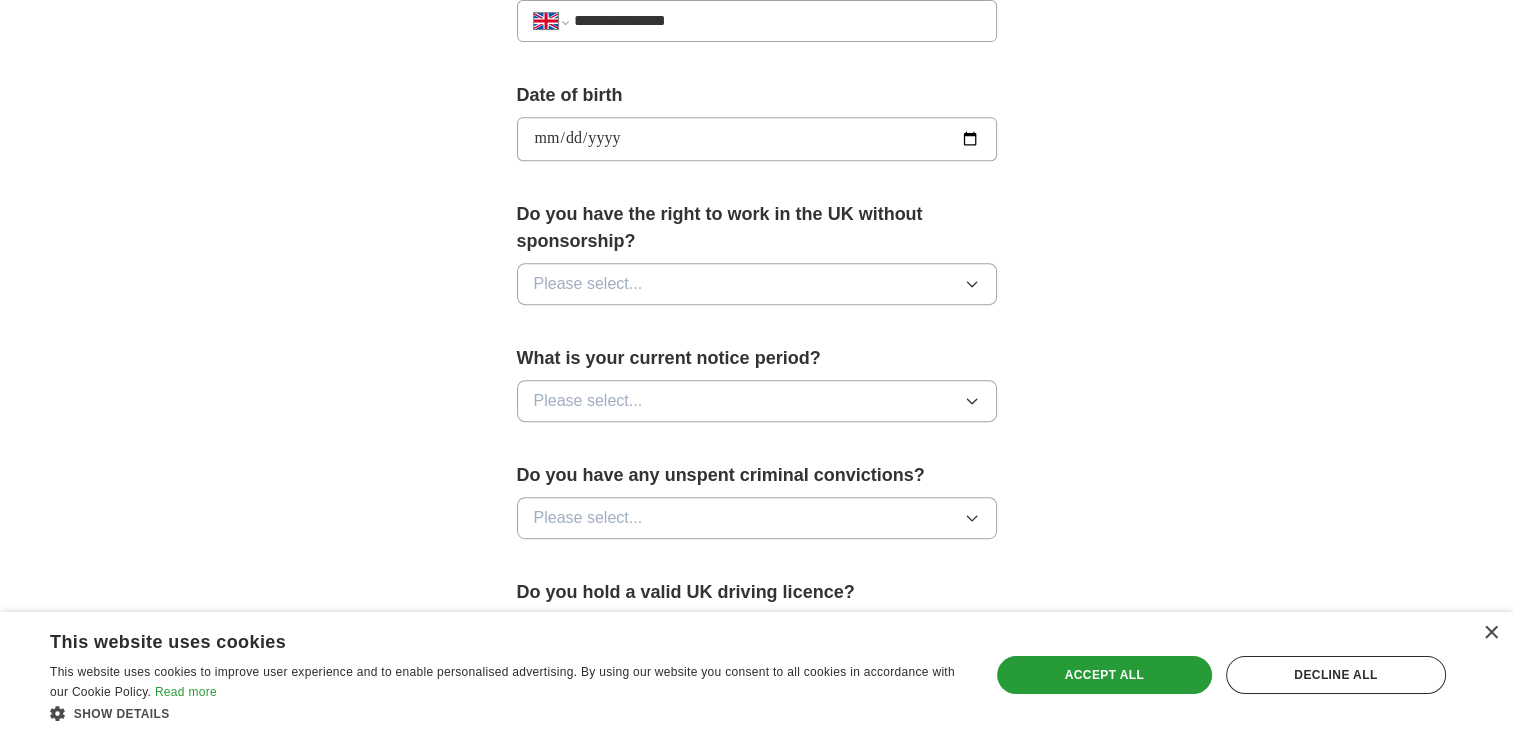 scroll, scrollTop: 864, scrollLeft: 0, axis: vertical 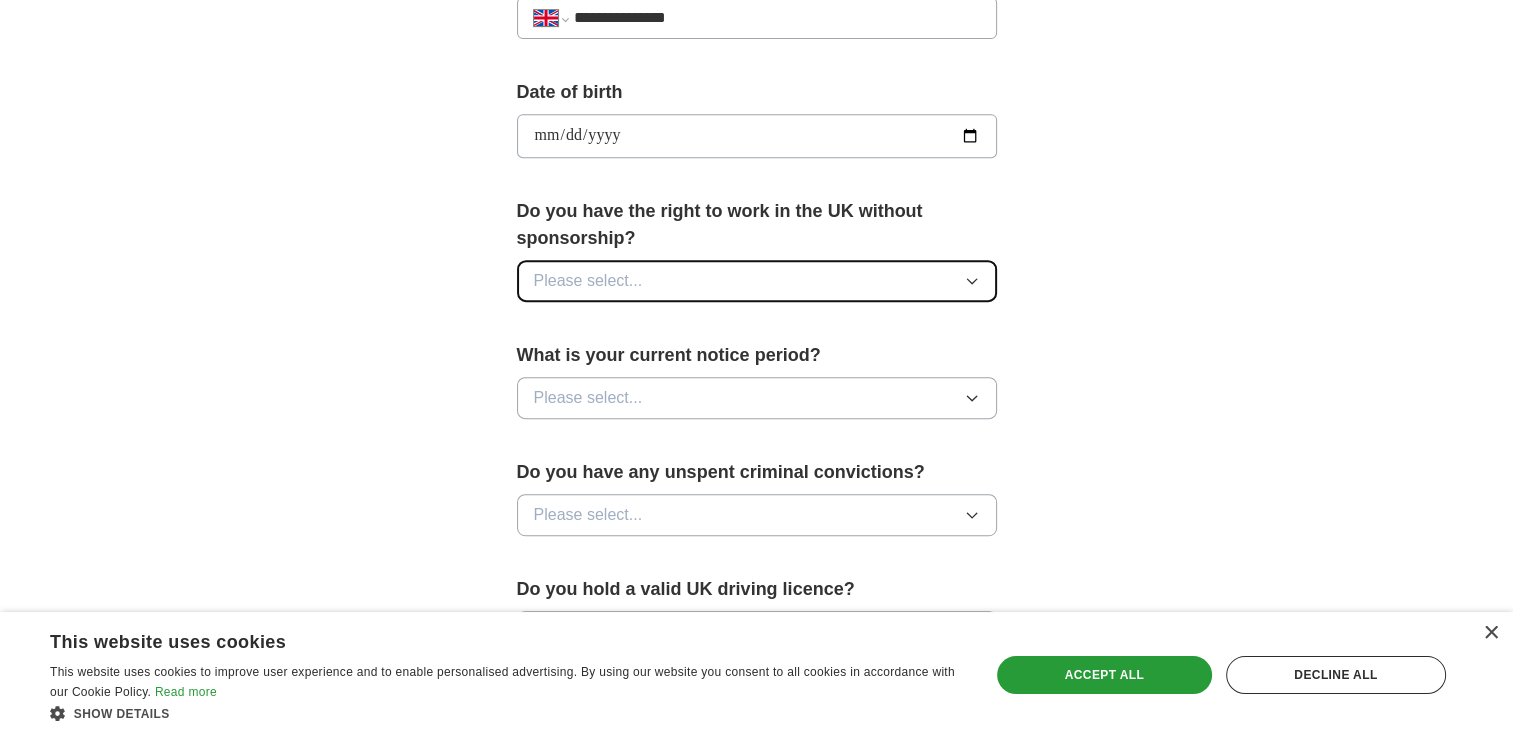 click 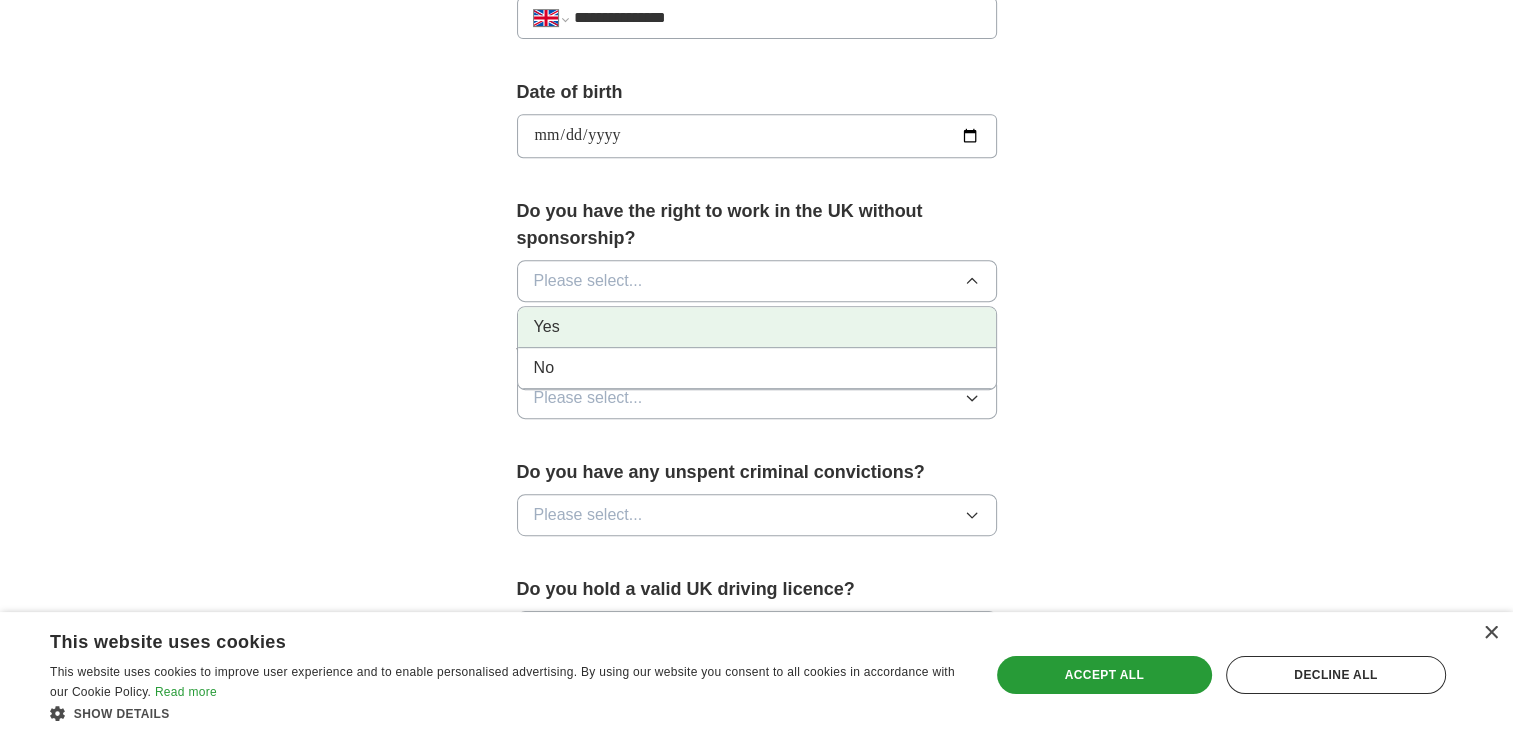 click on "Yes" at bounding box center (757, 327) 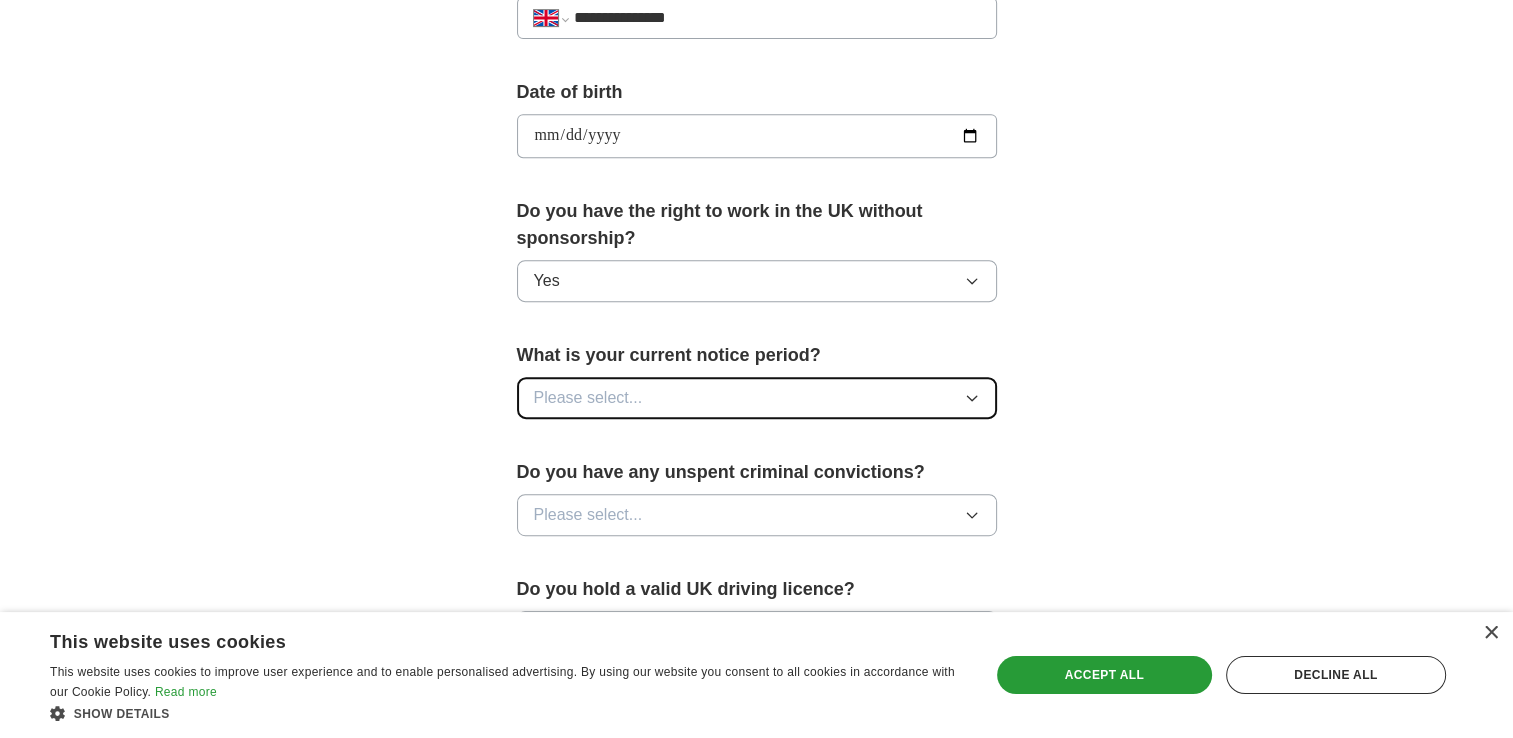 click 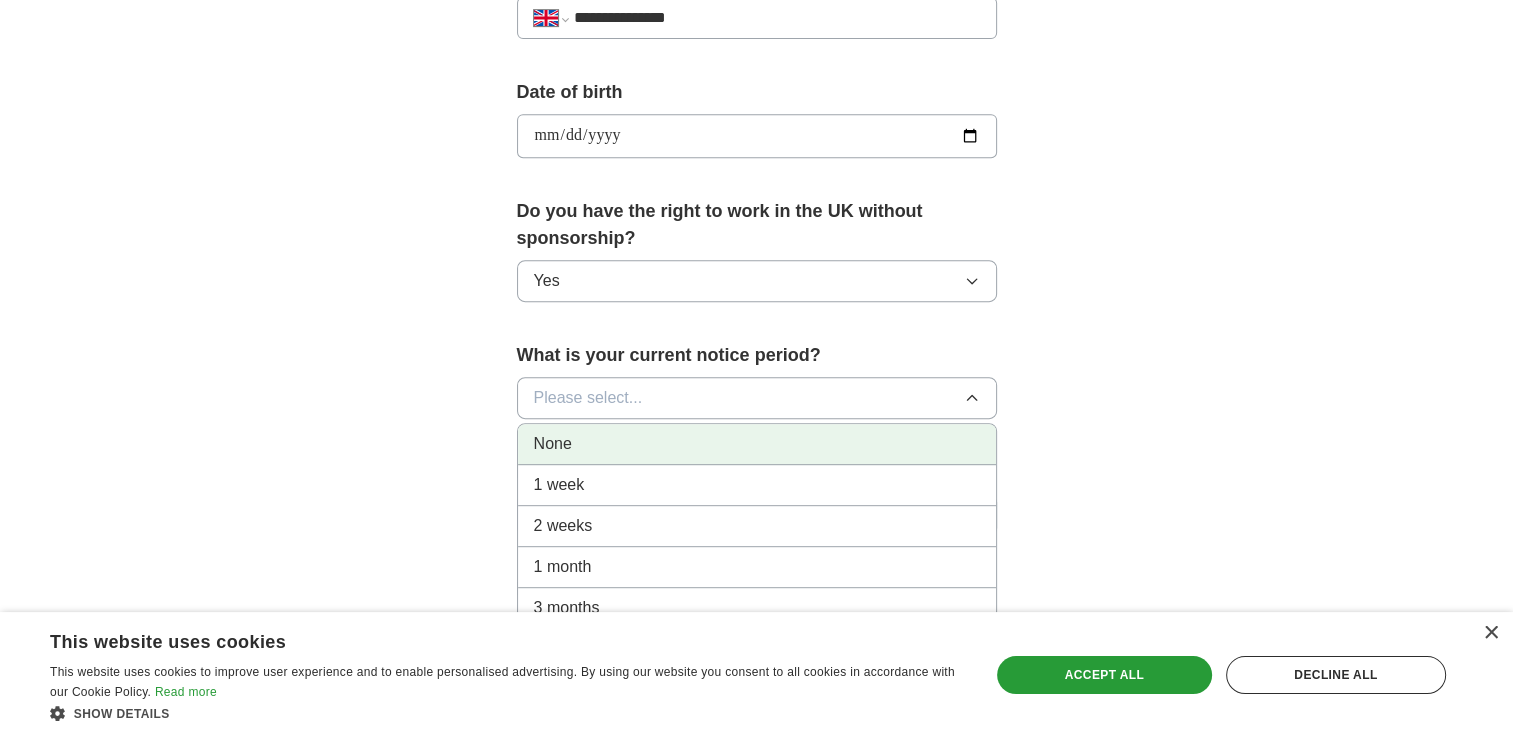 click on "None" at bounding box center [757, 444] 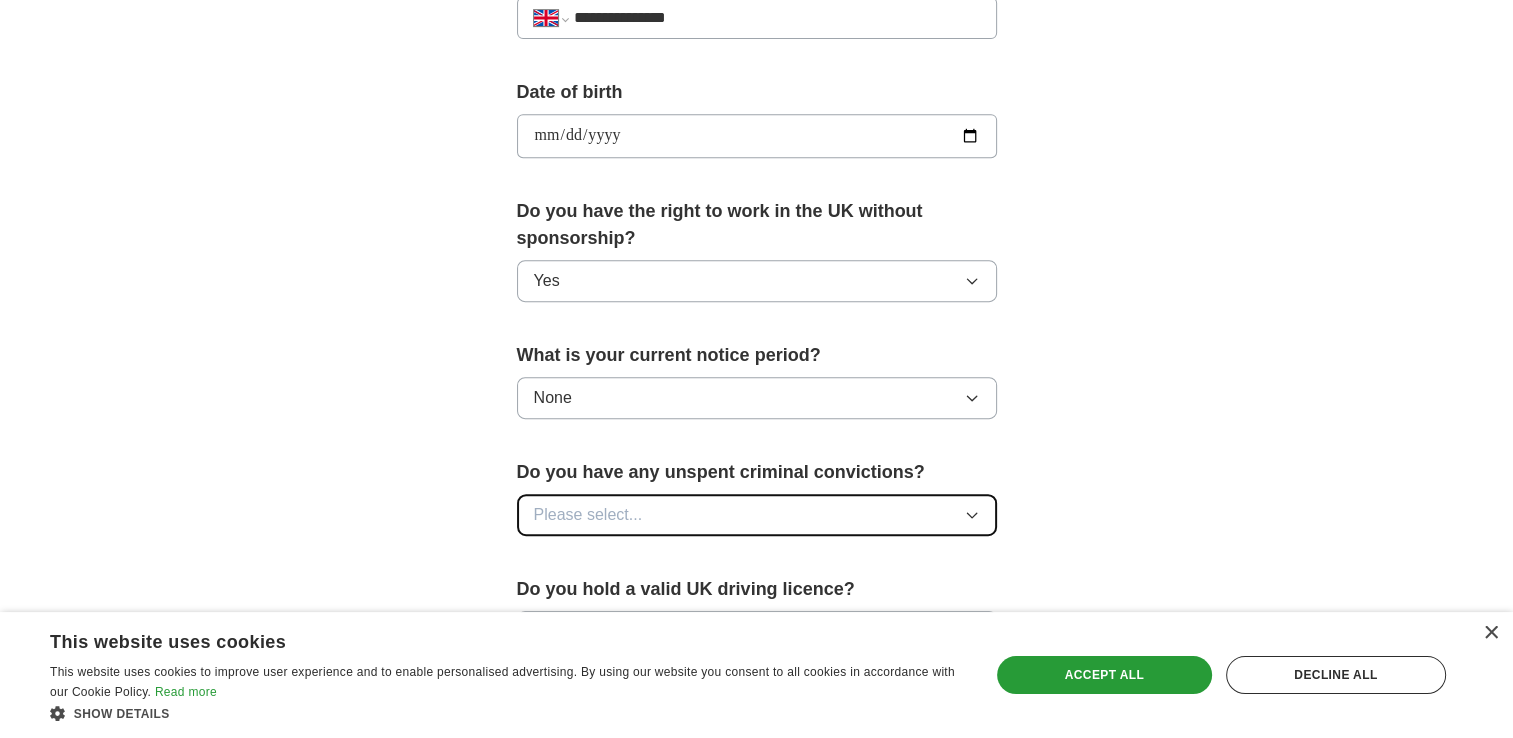 click on "Please select..." at bounding box center [757, 515] 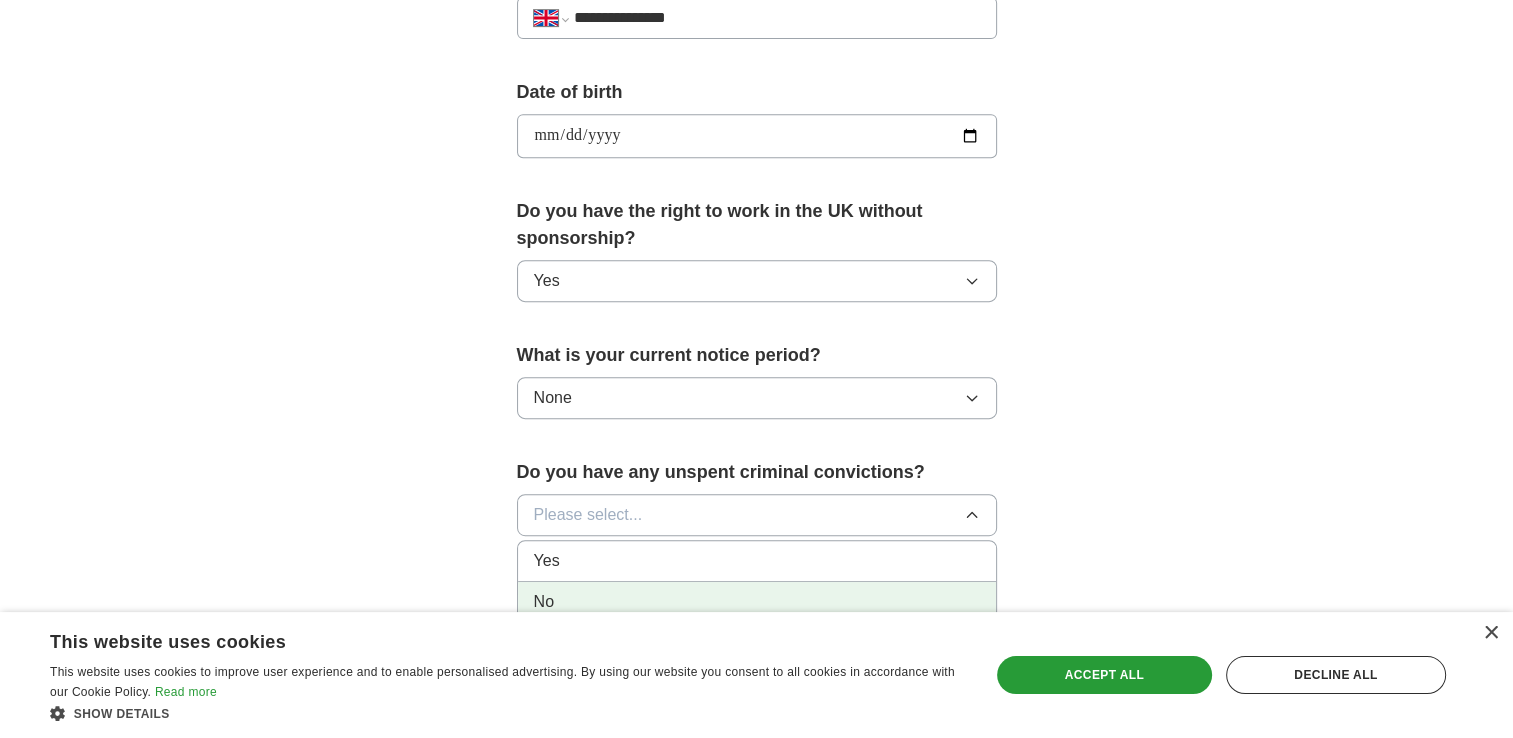 click on "No" at bounding box center (757, 602) 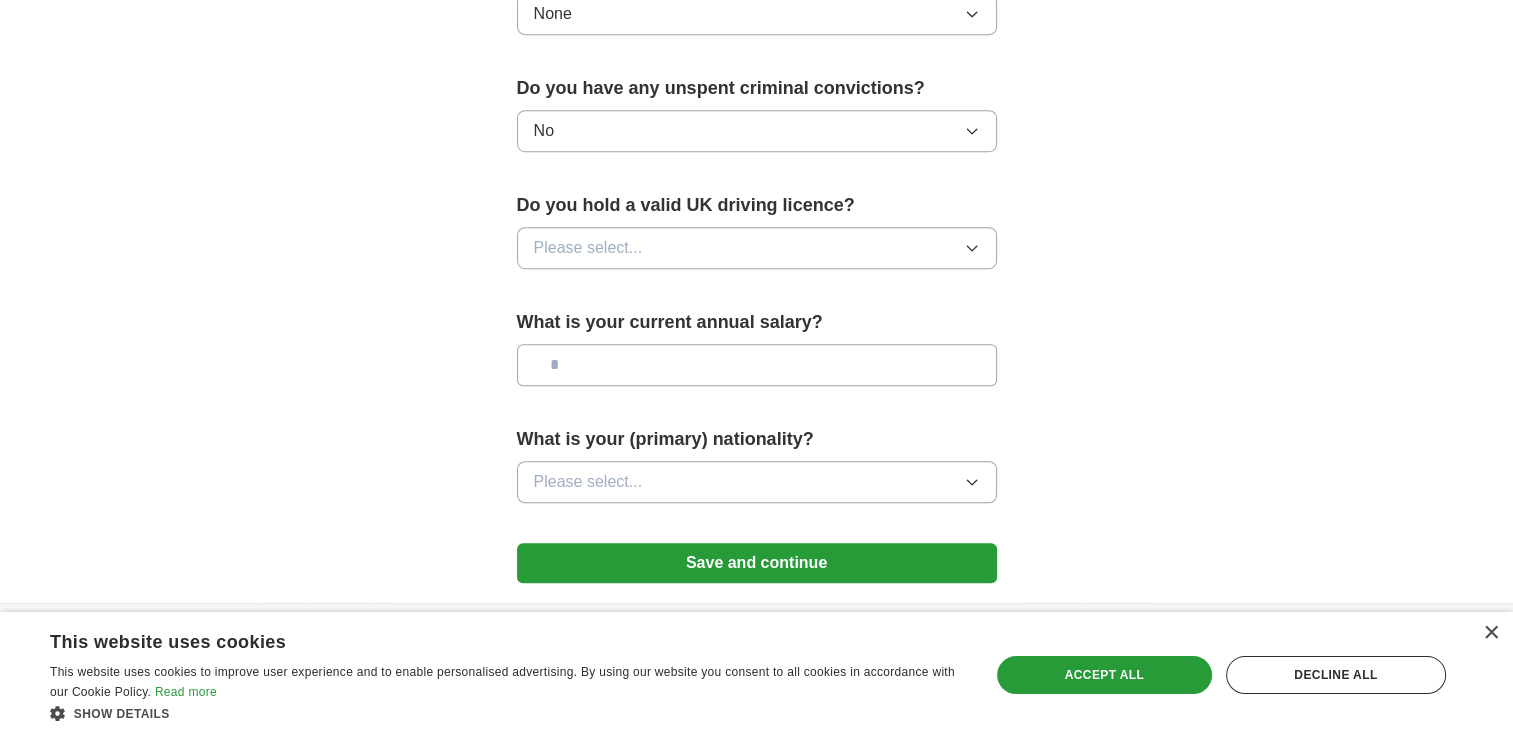 scroll, scrollTop: 1257, scrollLeft: 0, axis: vertical 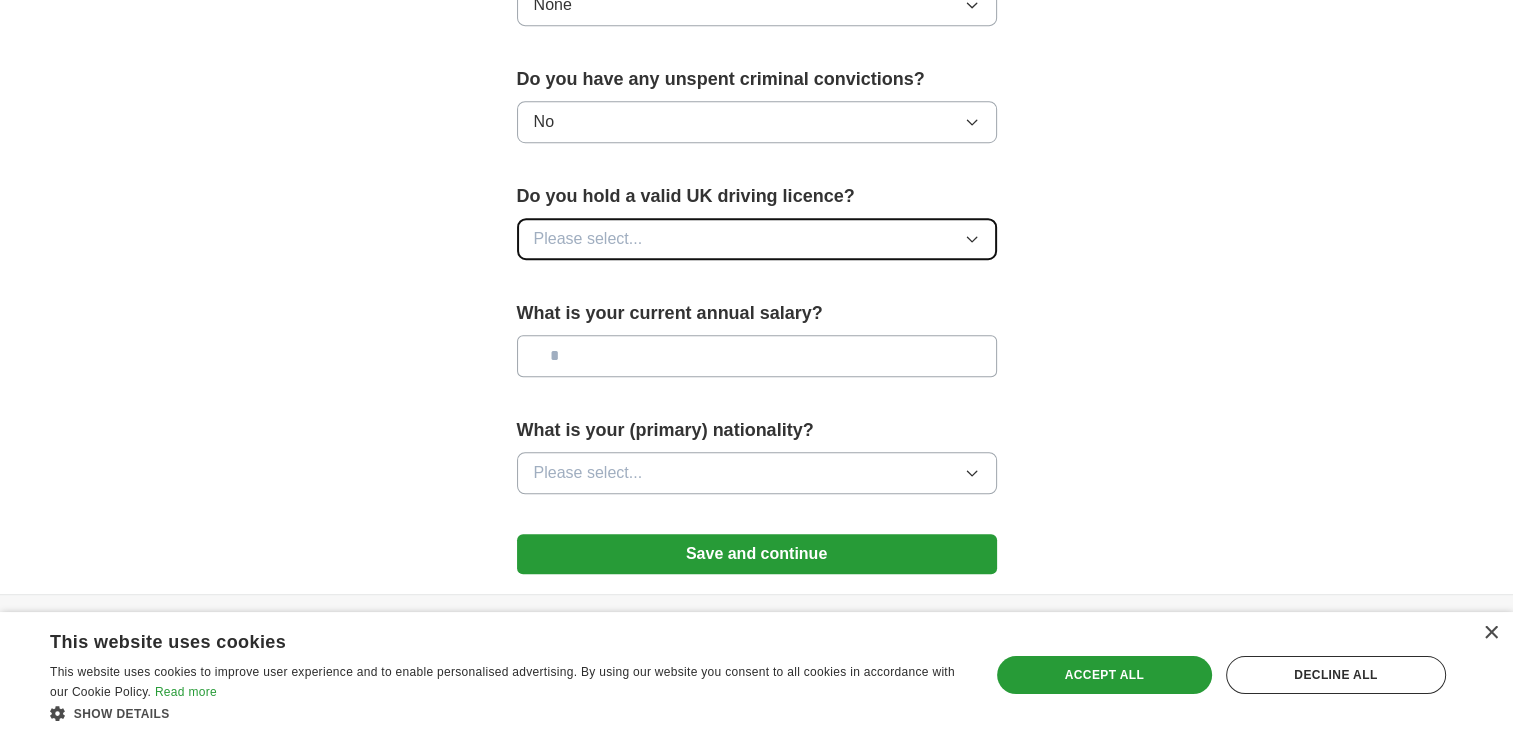 click on "Please select..." at bounding box center (757, 239) 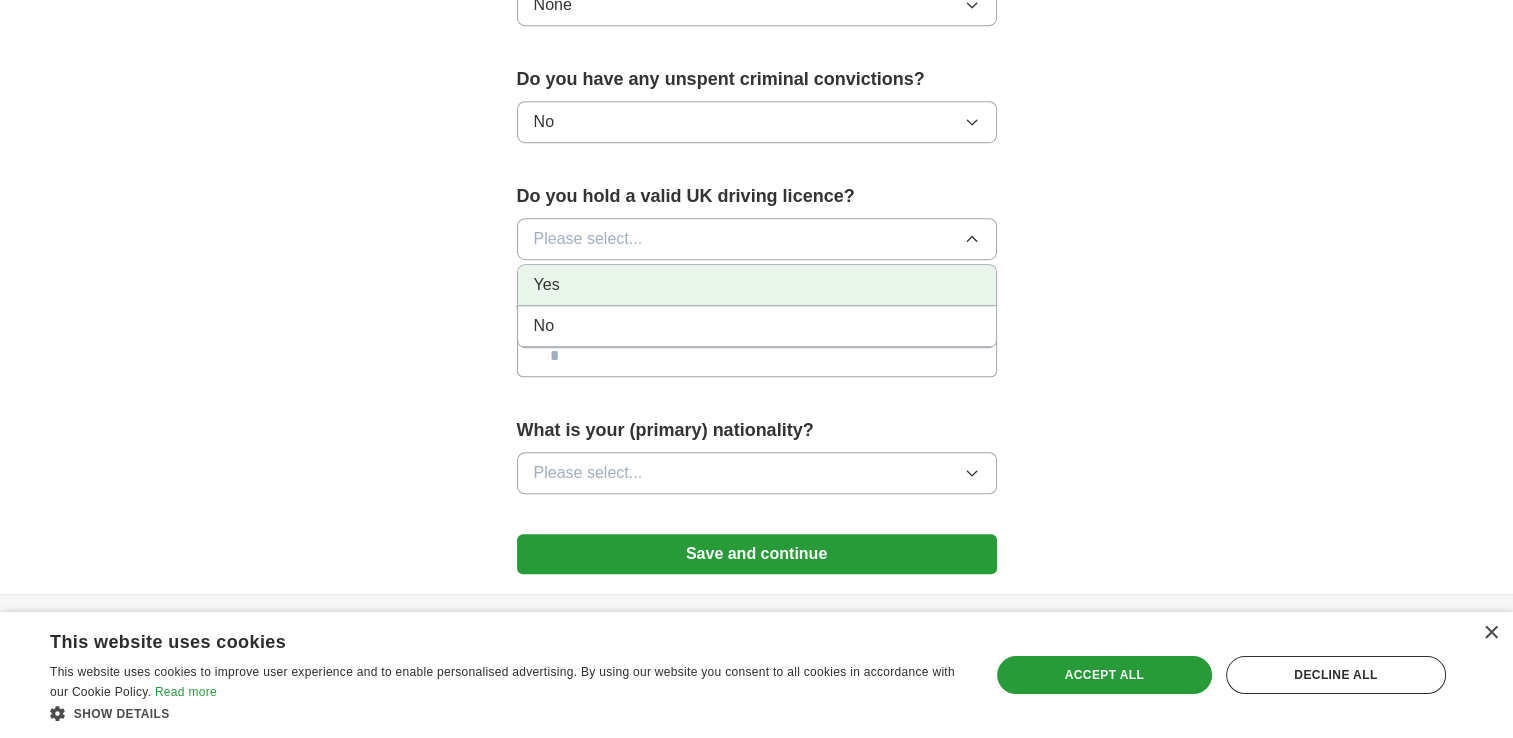 click on "Yes" at bounding box center [757, 285] 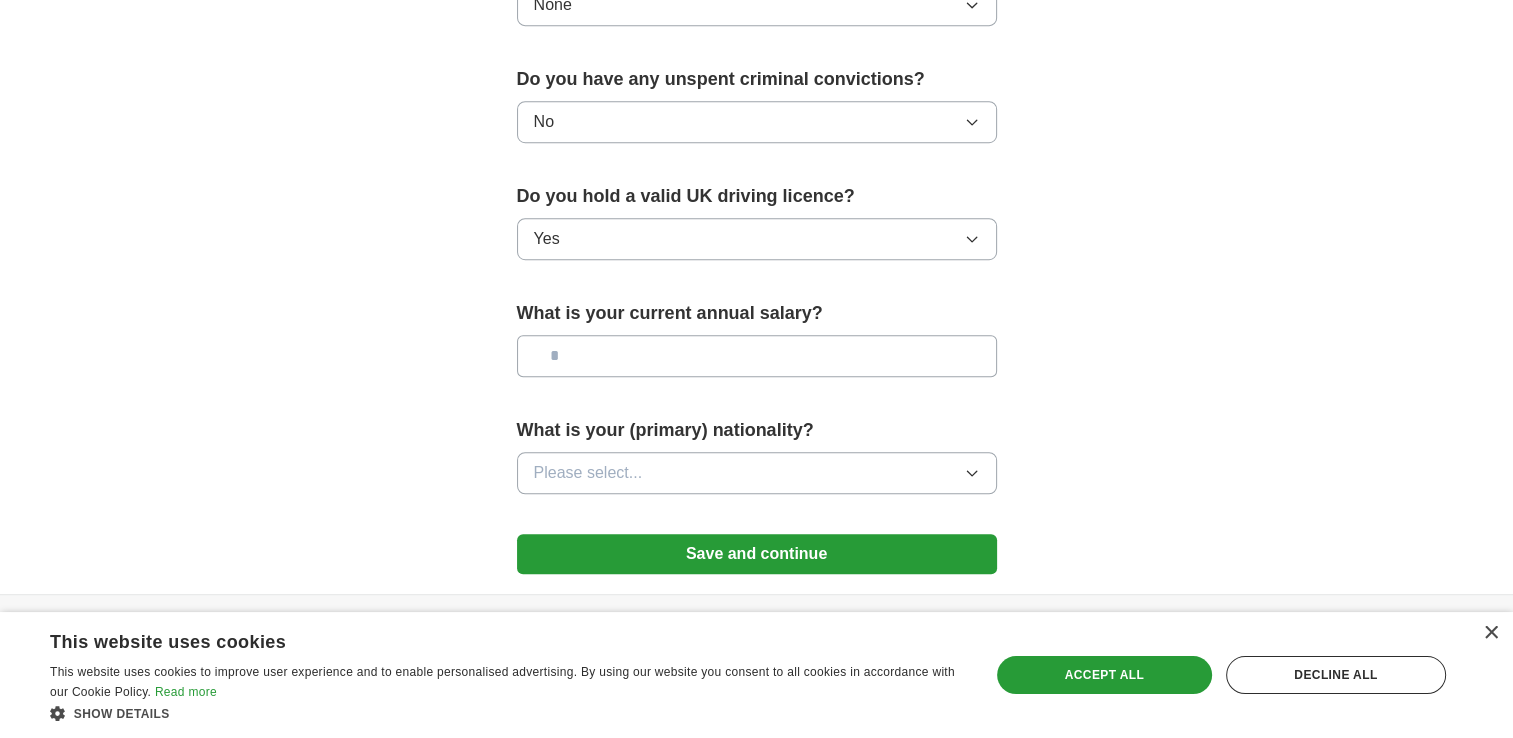 click at bounding box center [757, 356] 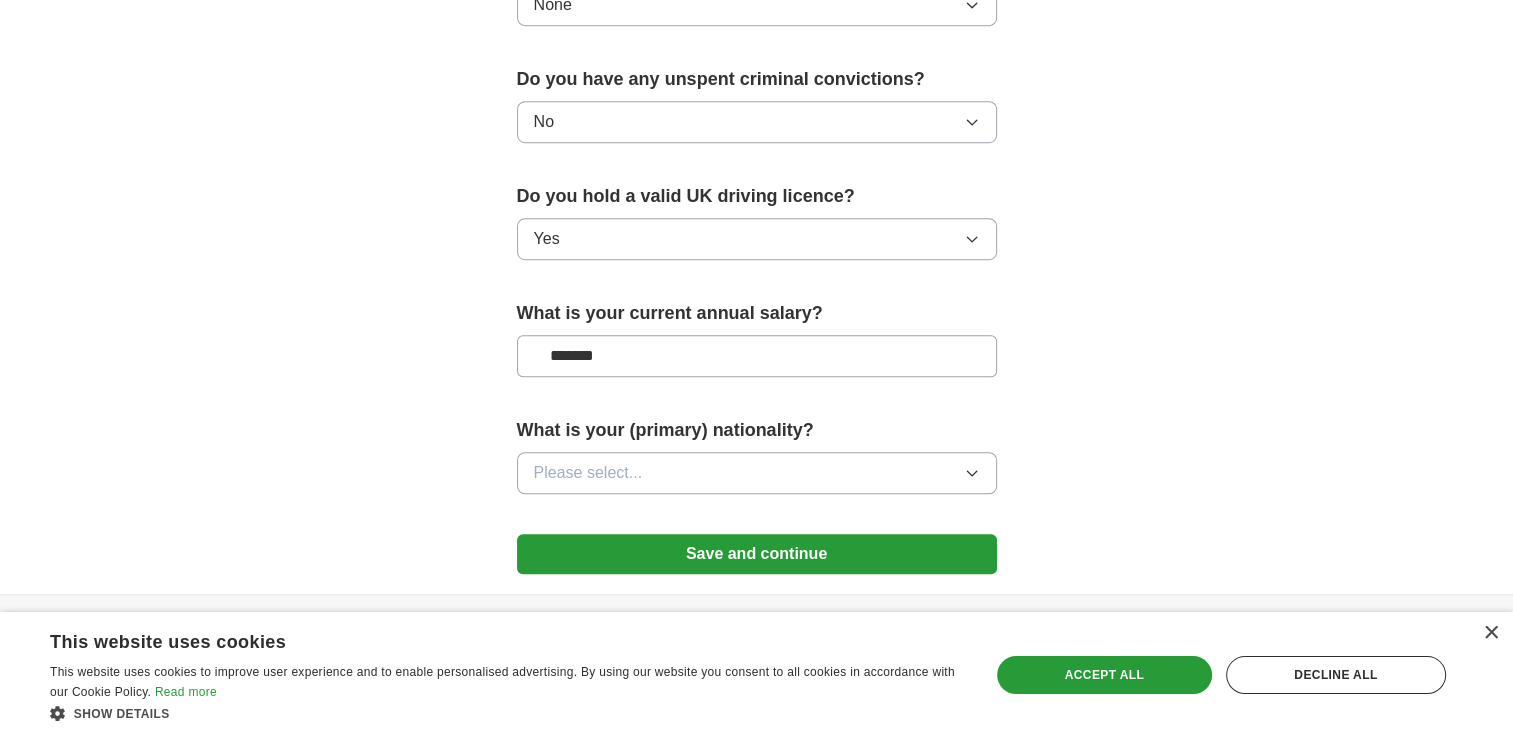 type on "*******" 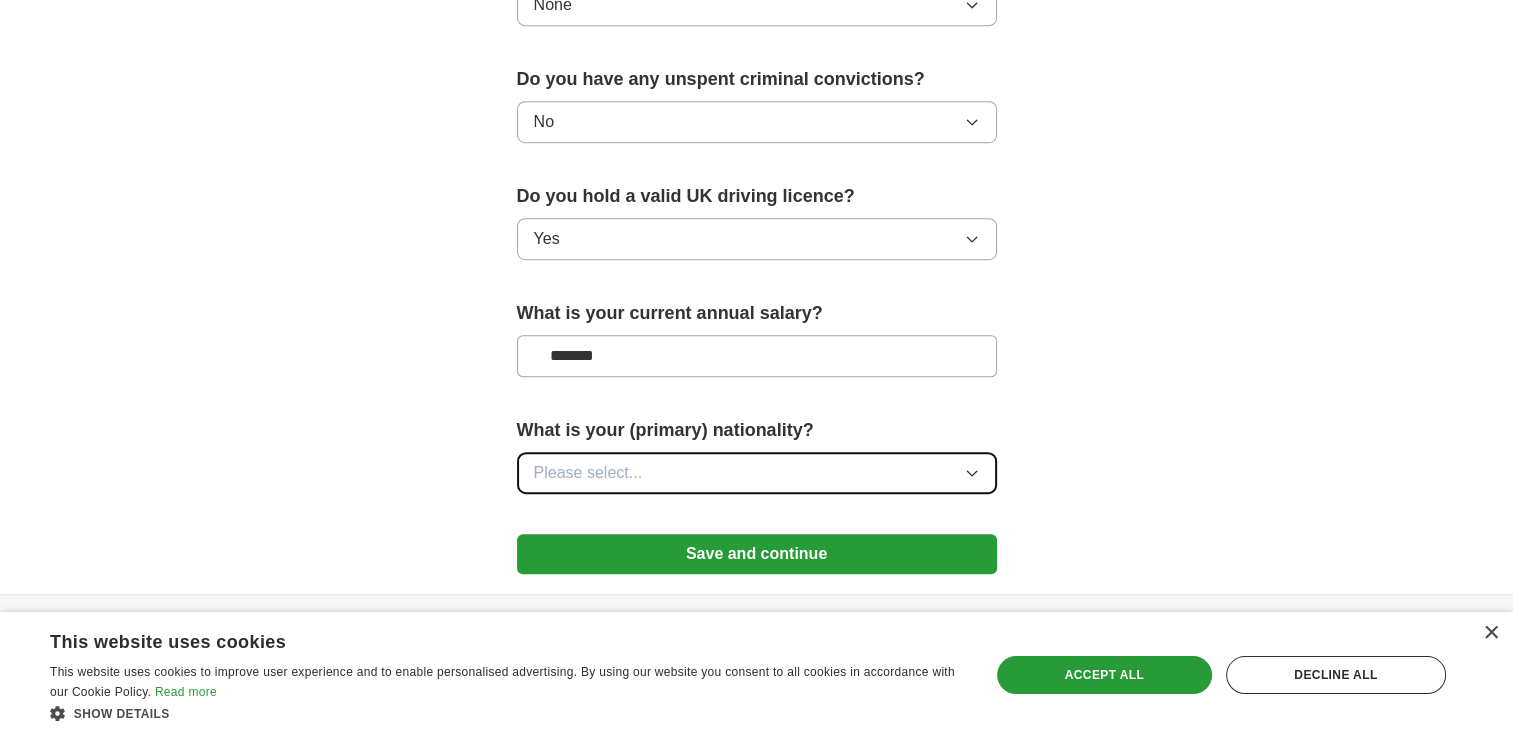 click 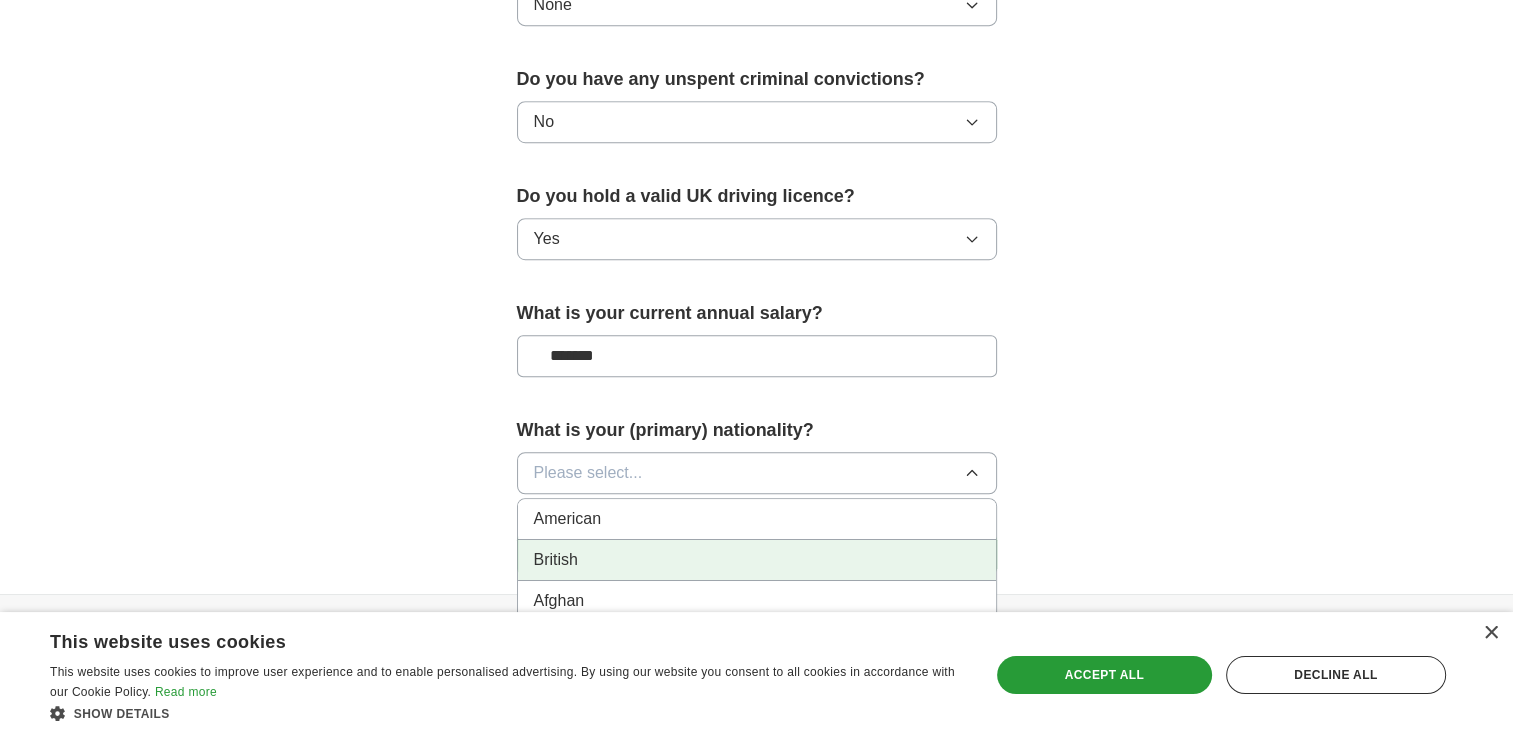 click on "British" at bounding box center [757, 560] 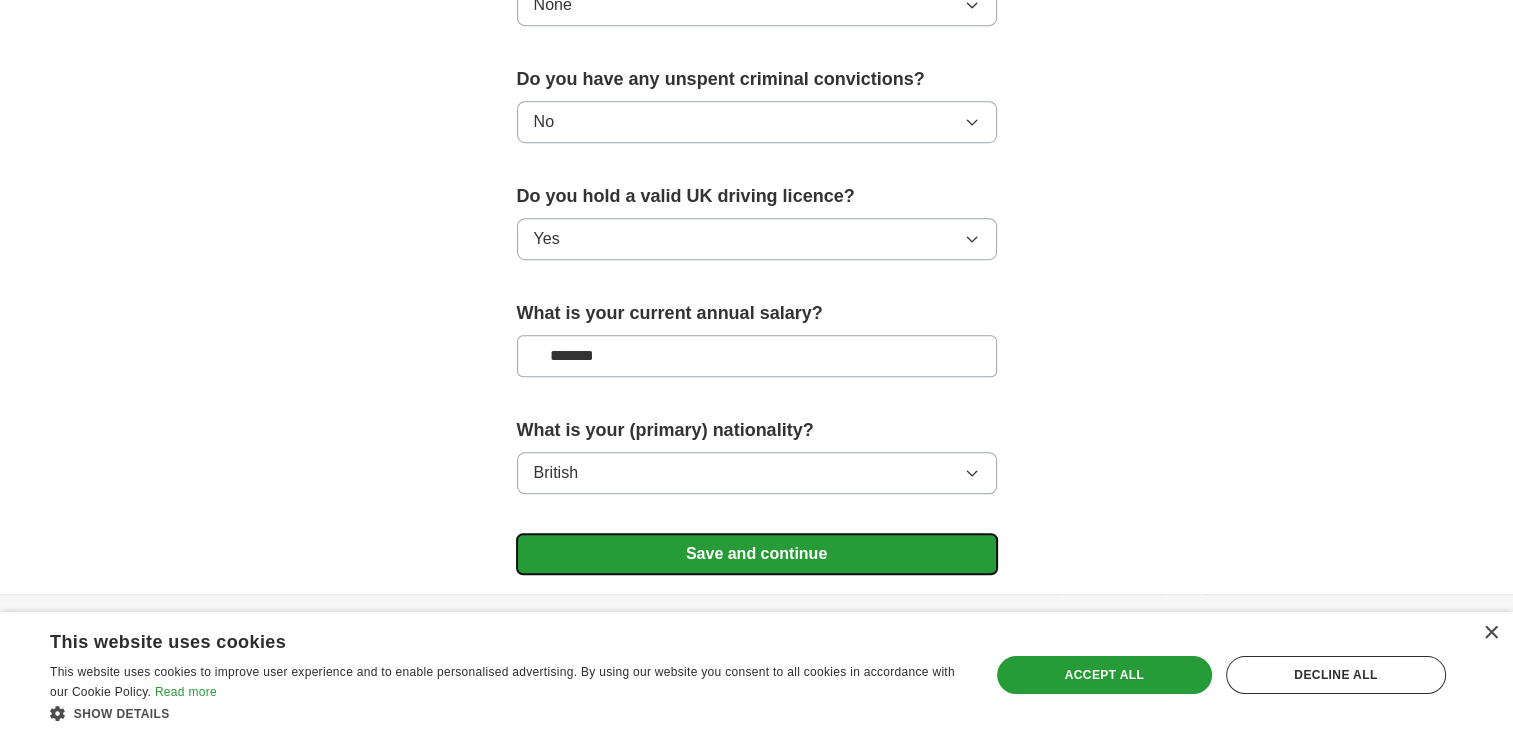 click on "Save and continue" at bounding box center (757, 554) 